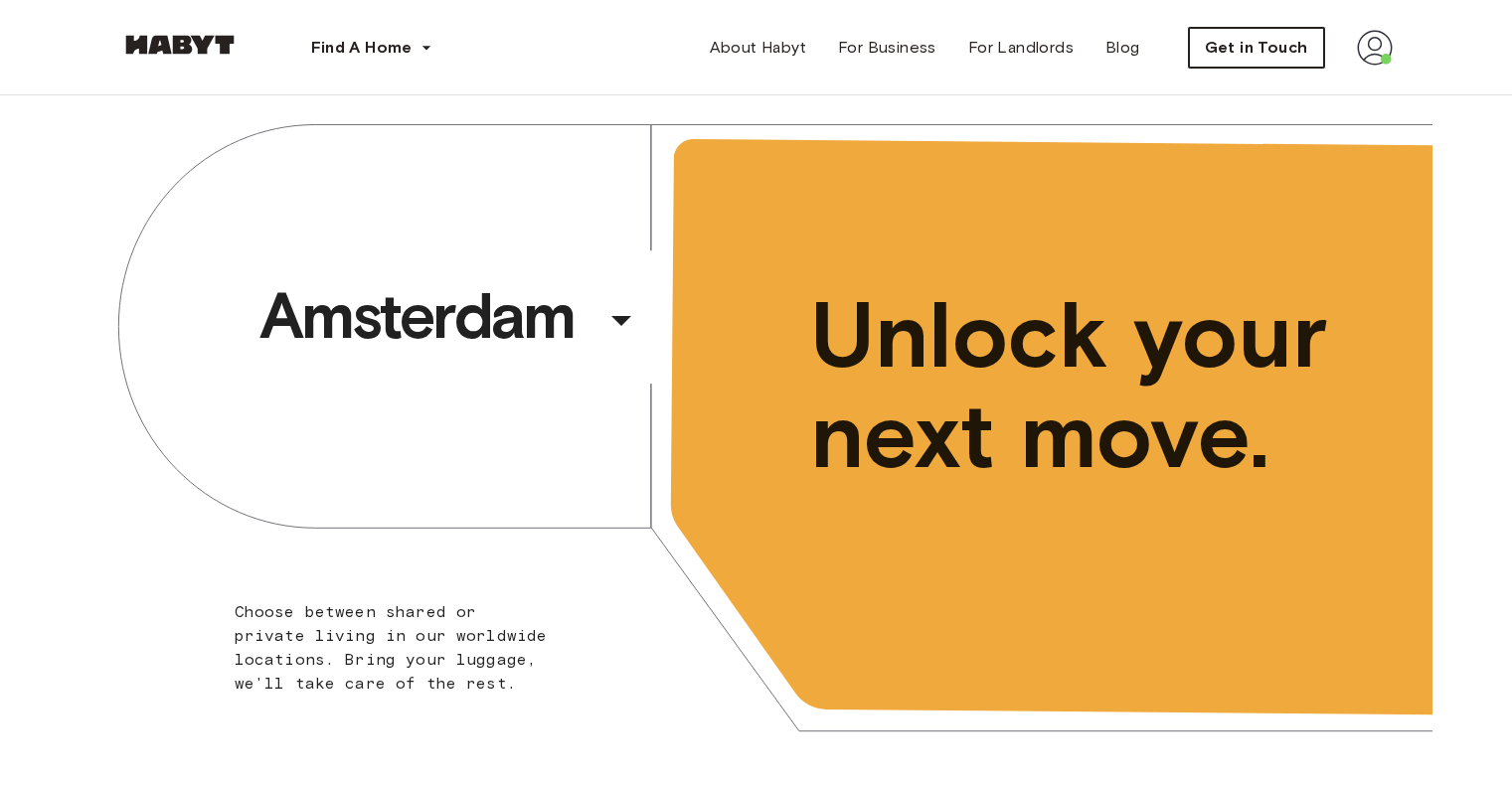 scroll, scrollTop: 0, scrollLeft: 0, axis: both 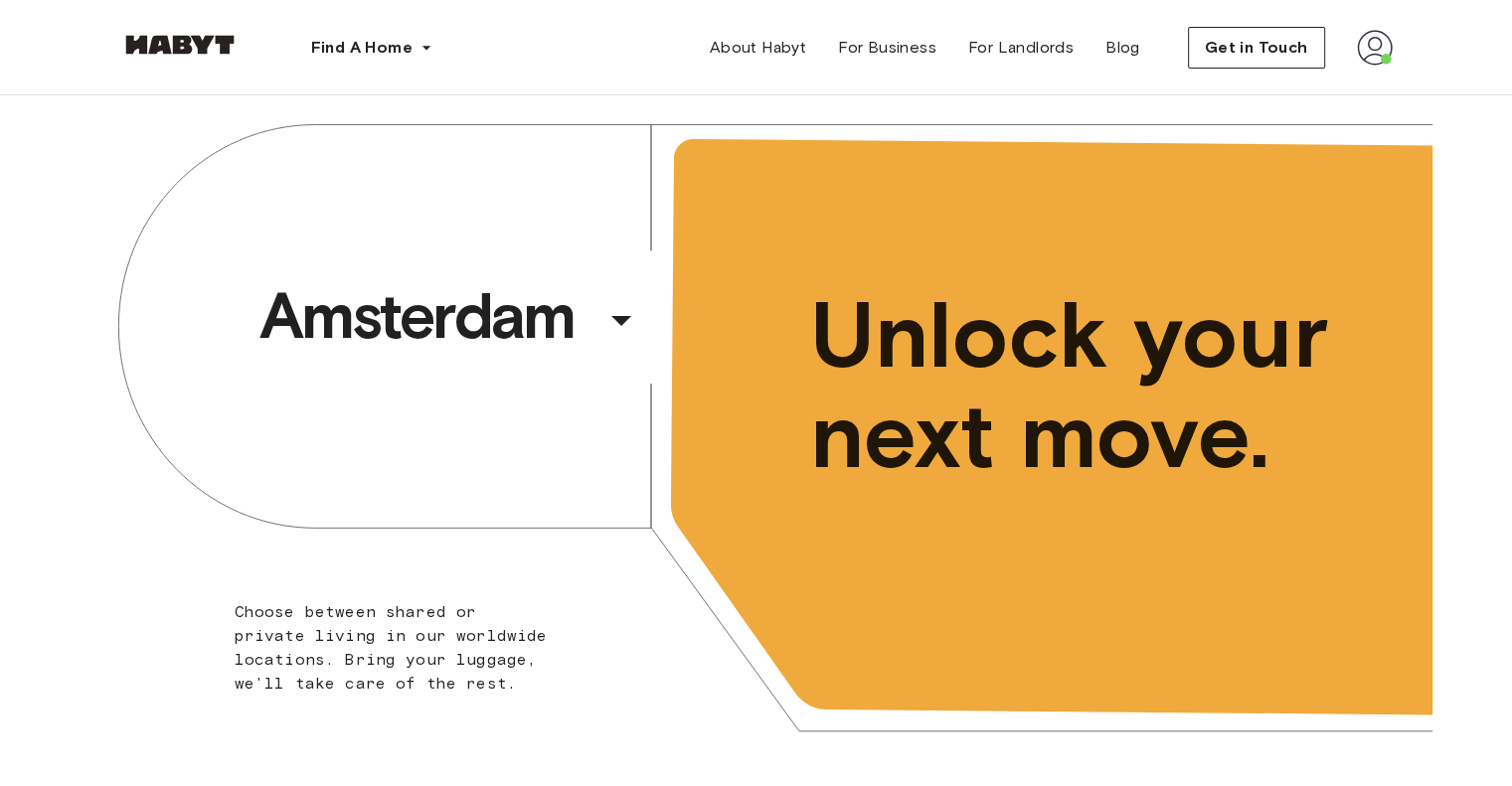 click at bounding box center [1375, 48] 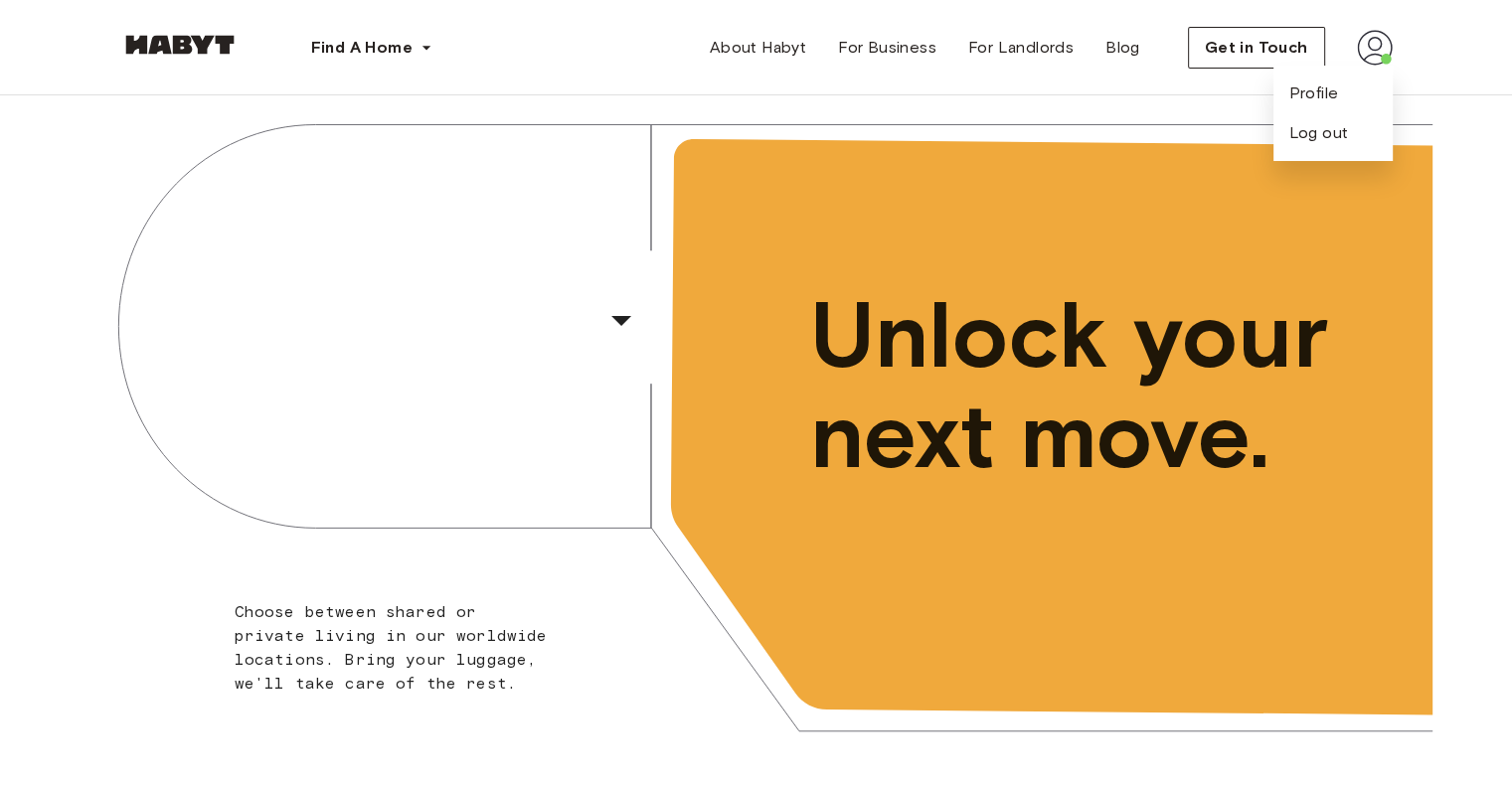 click on "Profile Log out" at bounding box center [1333, 113] 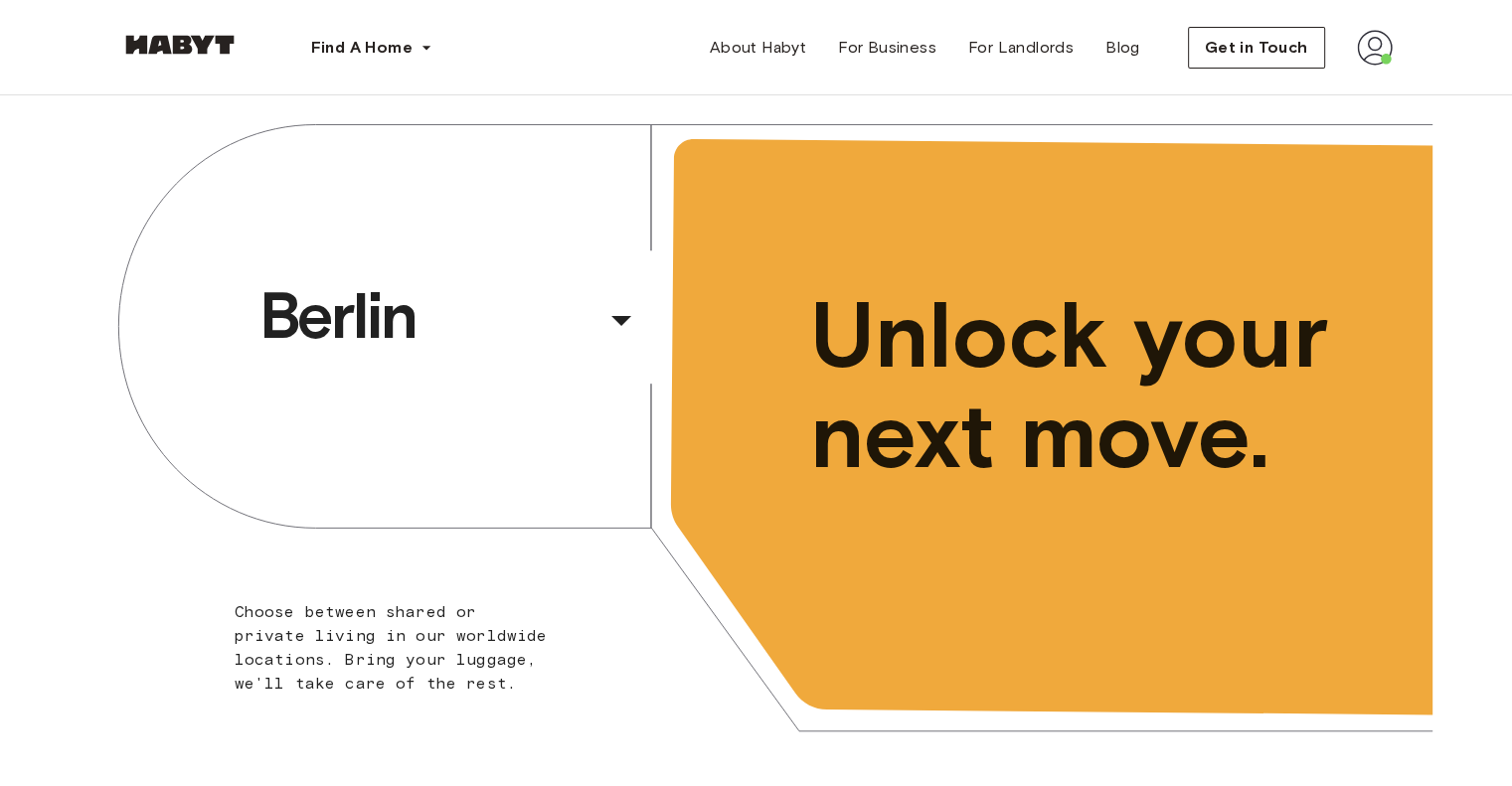 click at bounding box center (1375, 48) 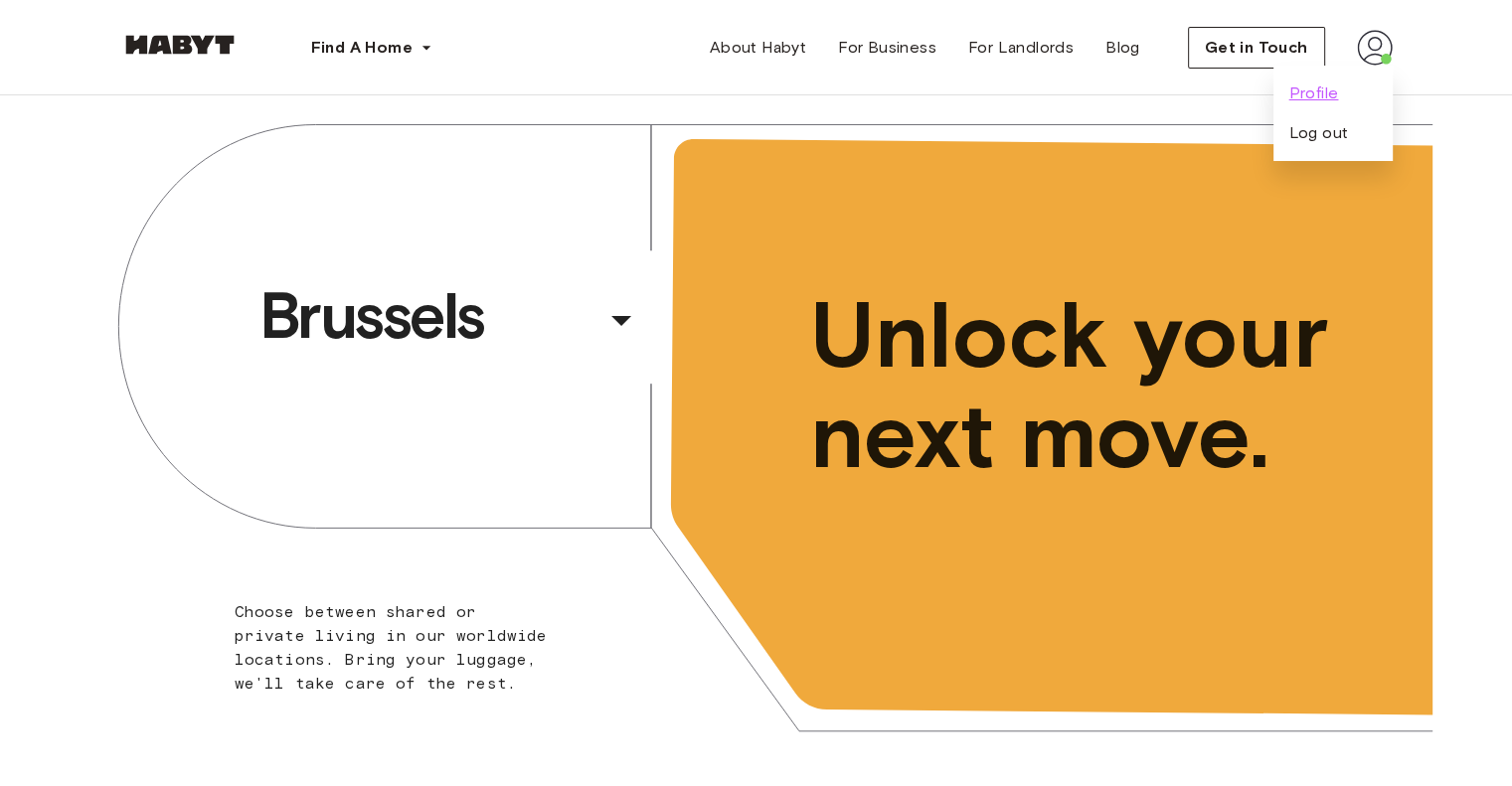 click on "Profile" at bounding box center (1314, 93) 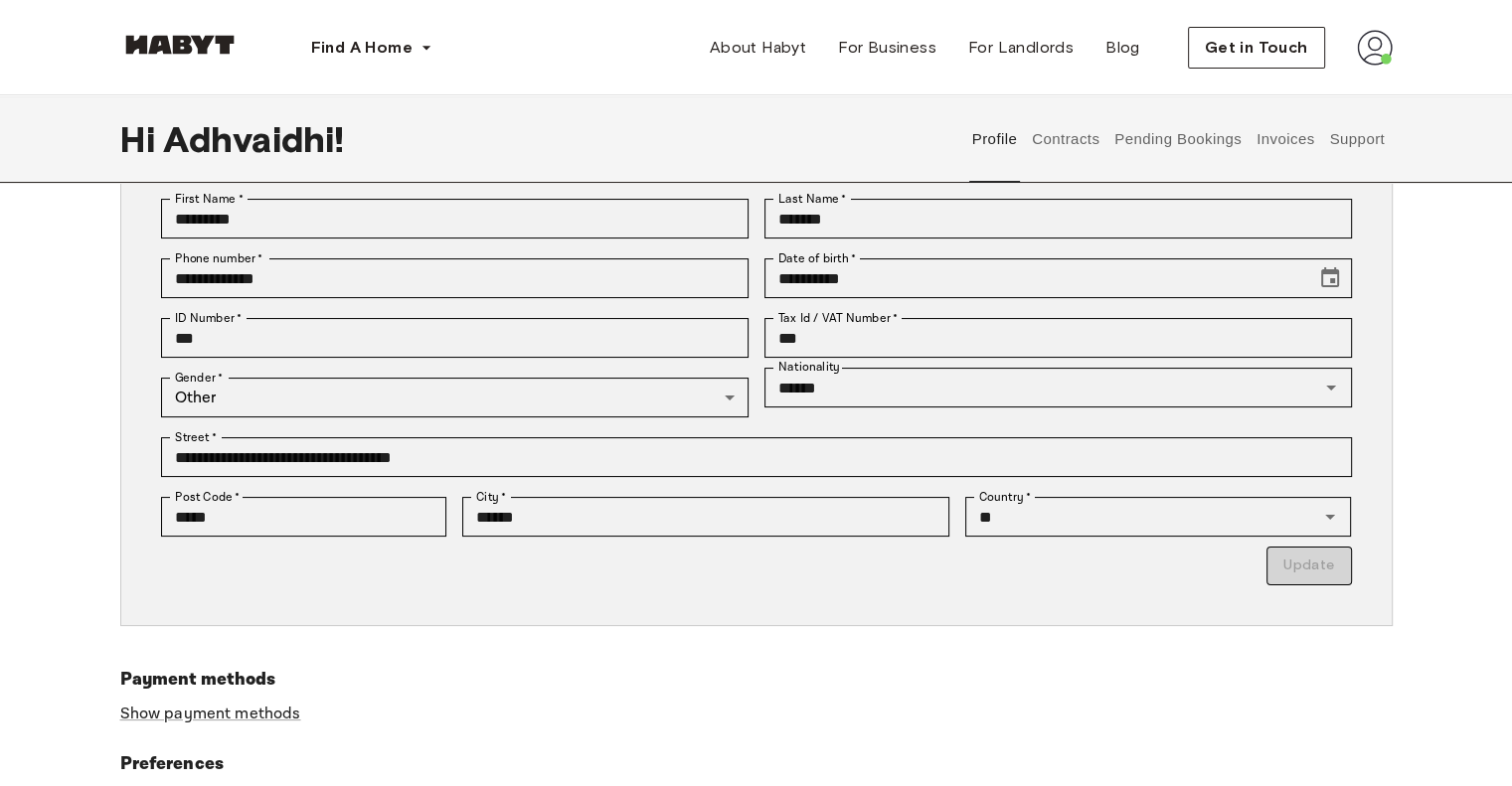 scroll, scrollTop: 215, scrollLeft: 0, axis: vertical 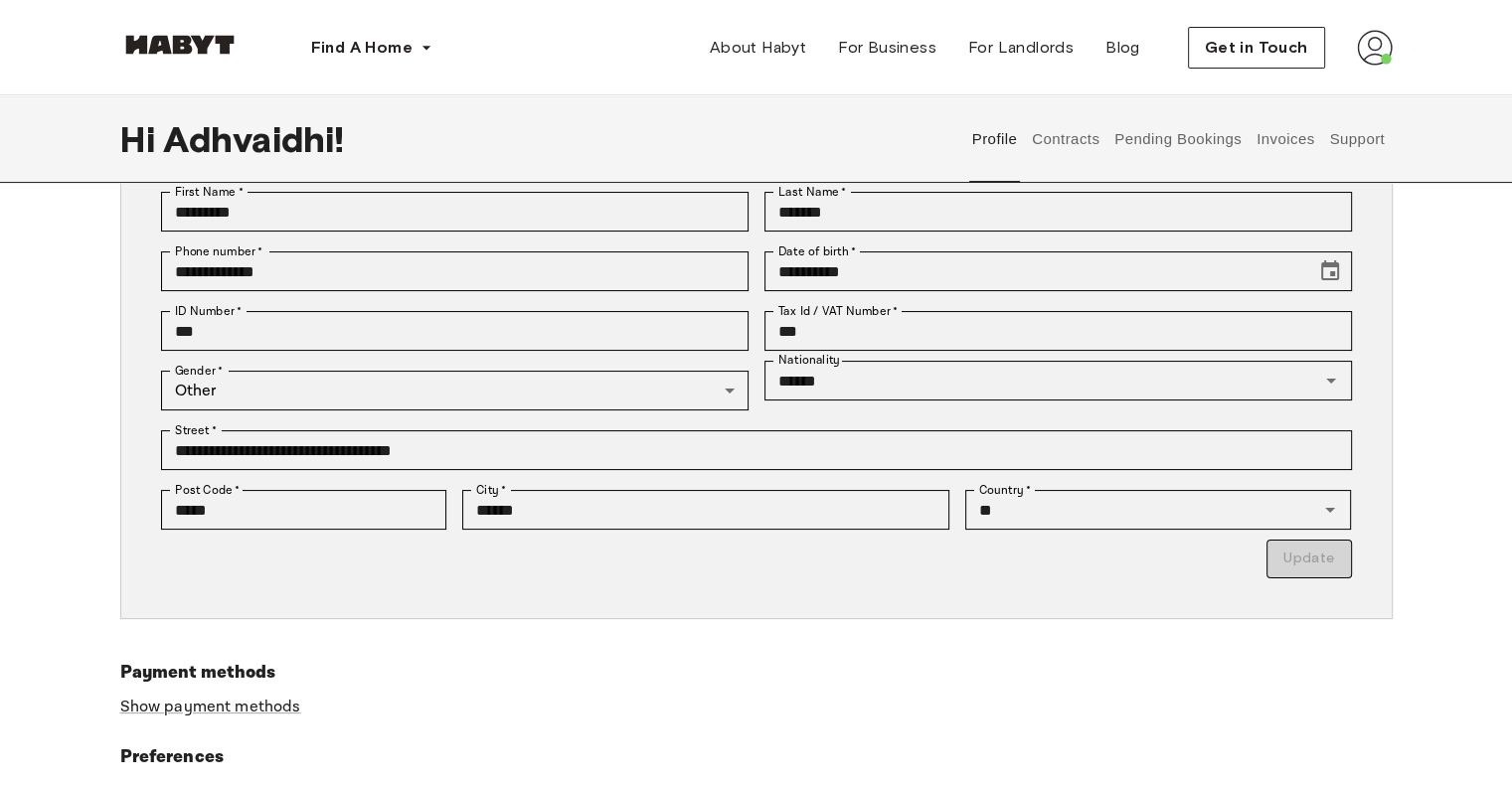 click on "Pending Bookings" at bounding box center [1178, 139] 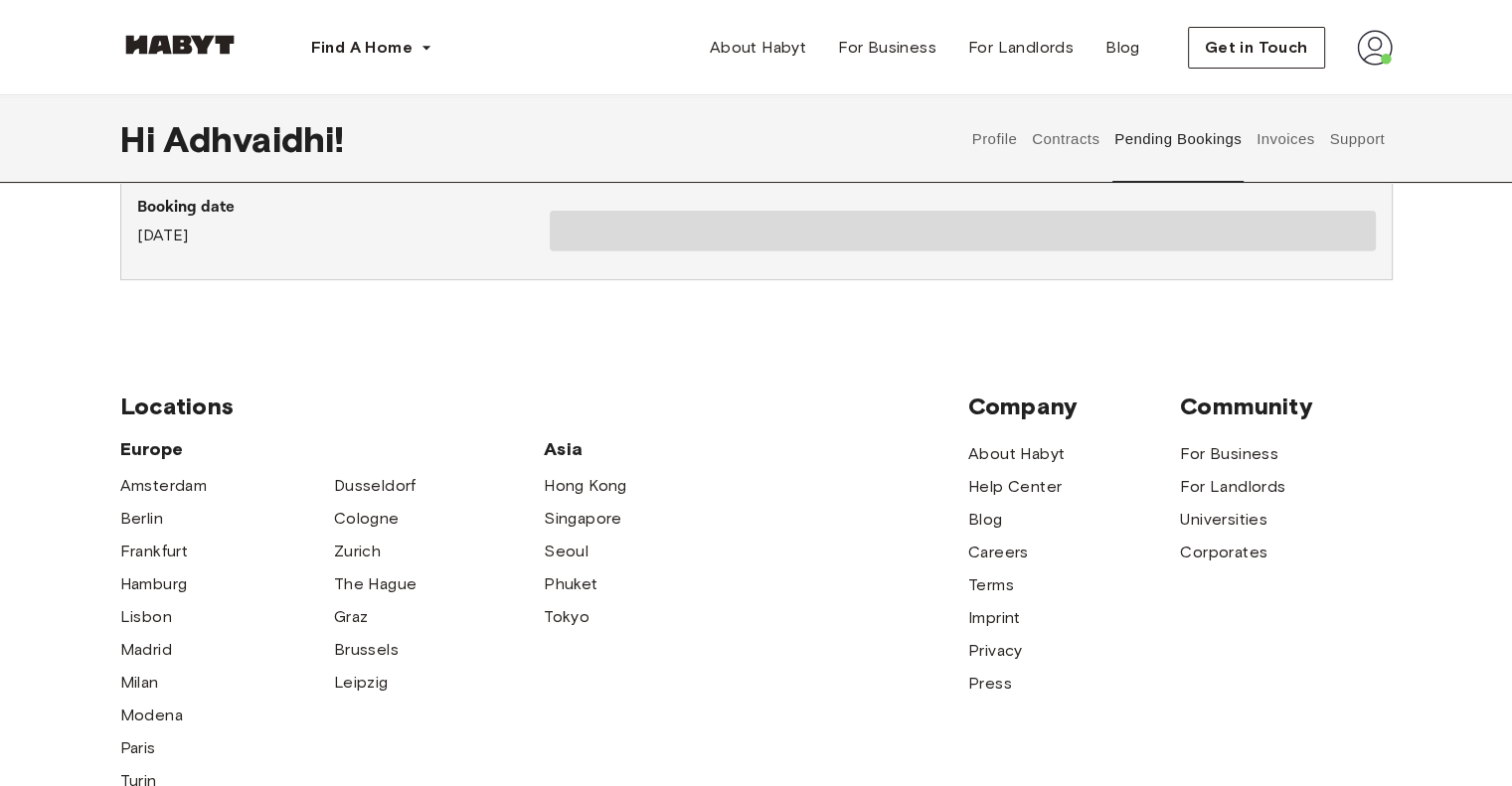 click on "Invoices" at bounding box center (1284, 139) 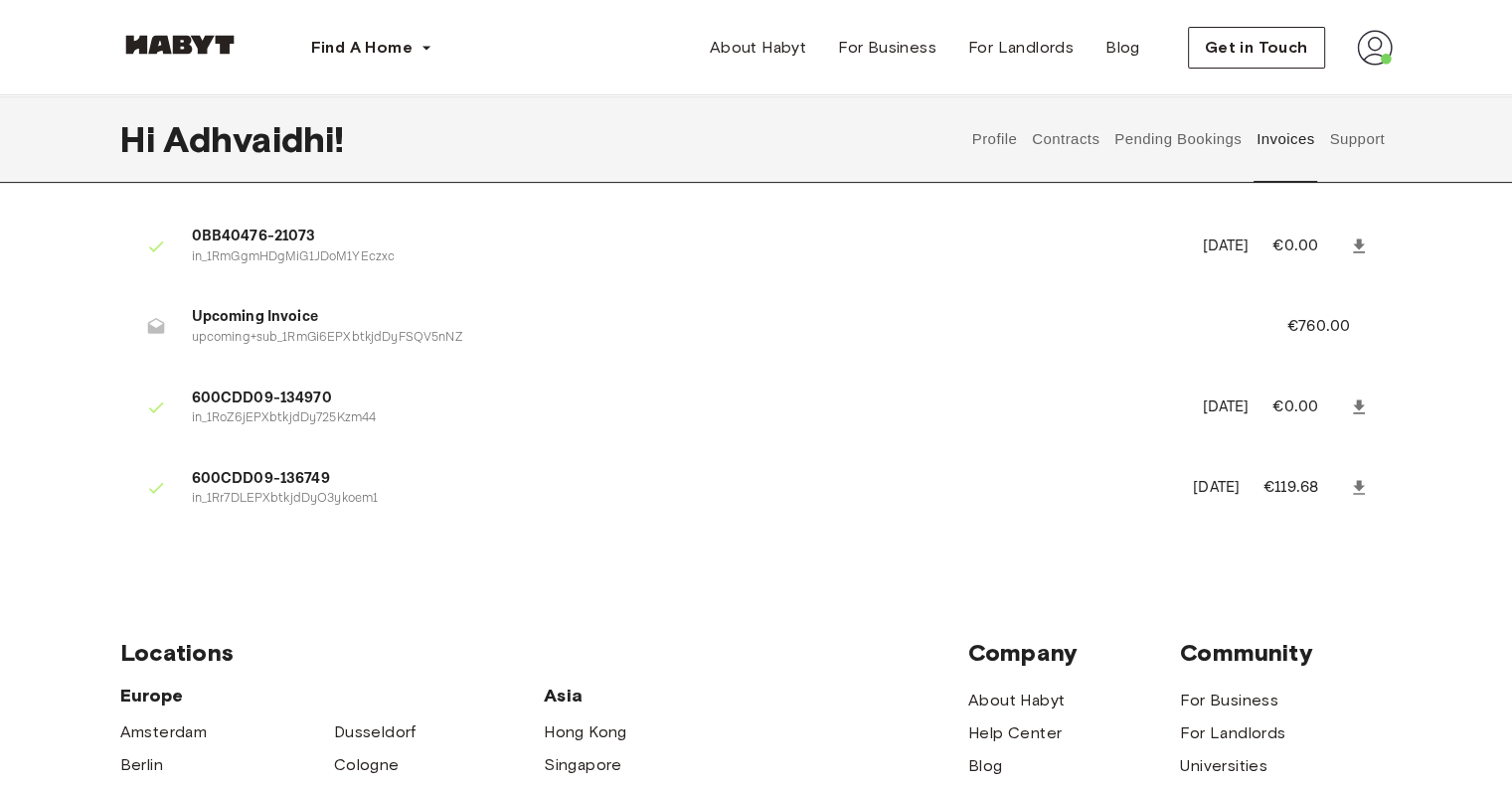 scroll, scrollTop: 0, scrollLeft: 0, axis: both 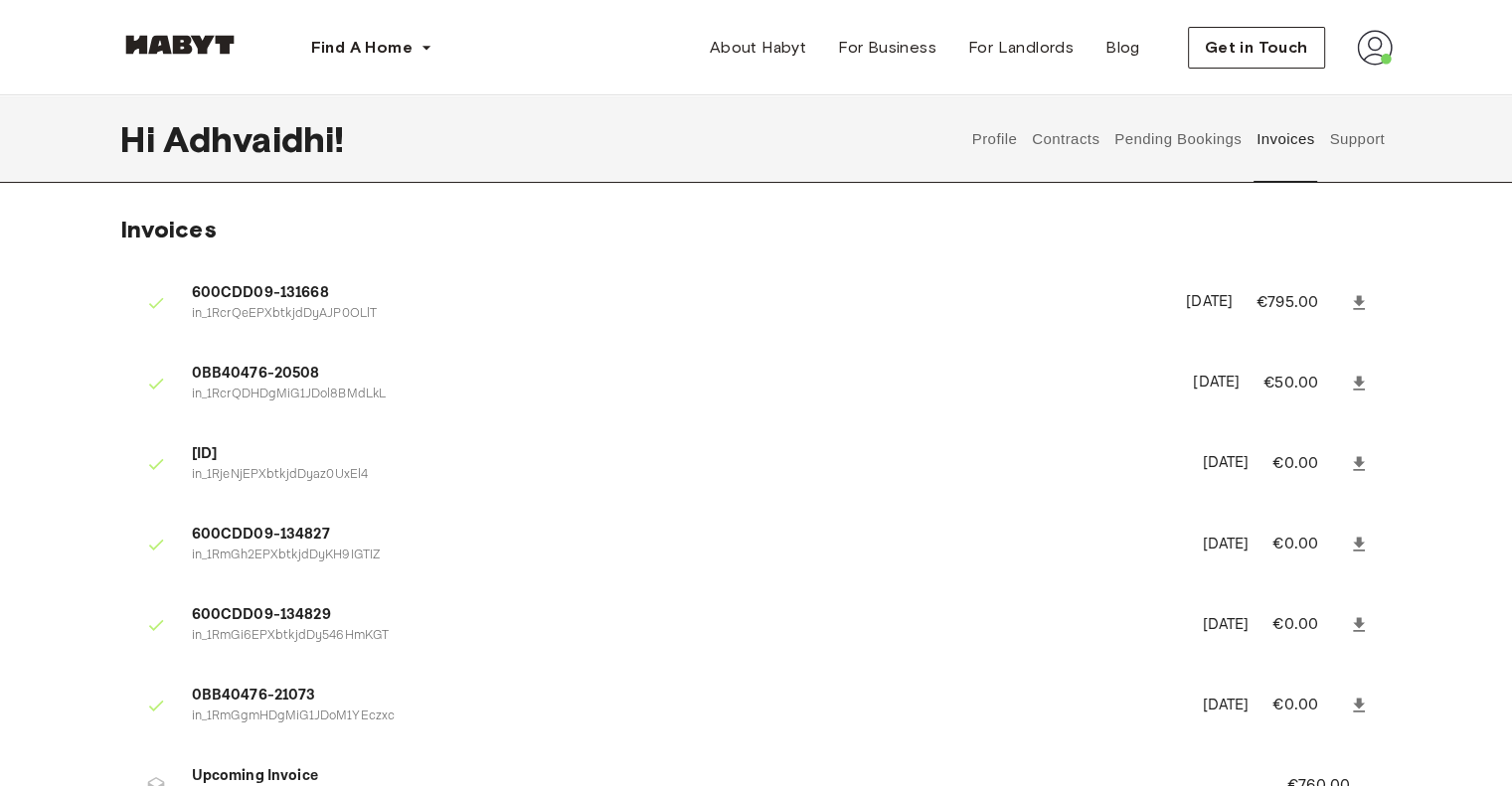 click on "Profile" at bounding box center [994, 139] 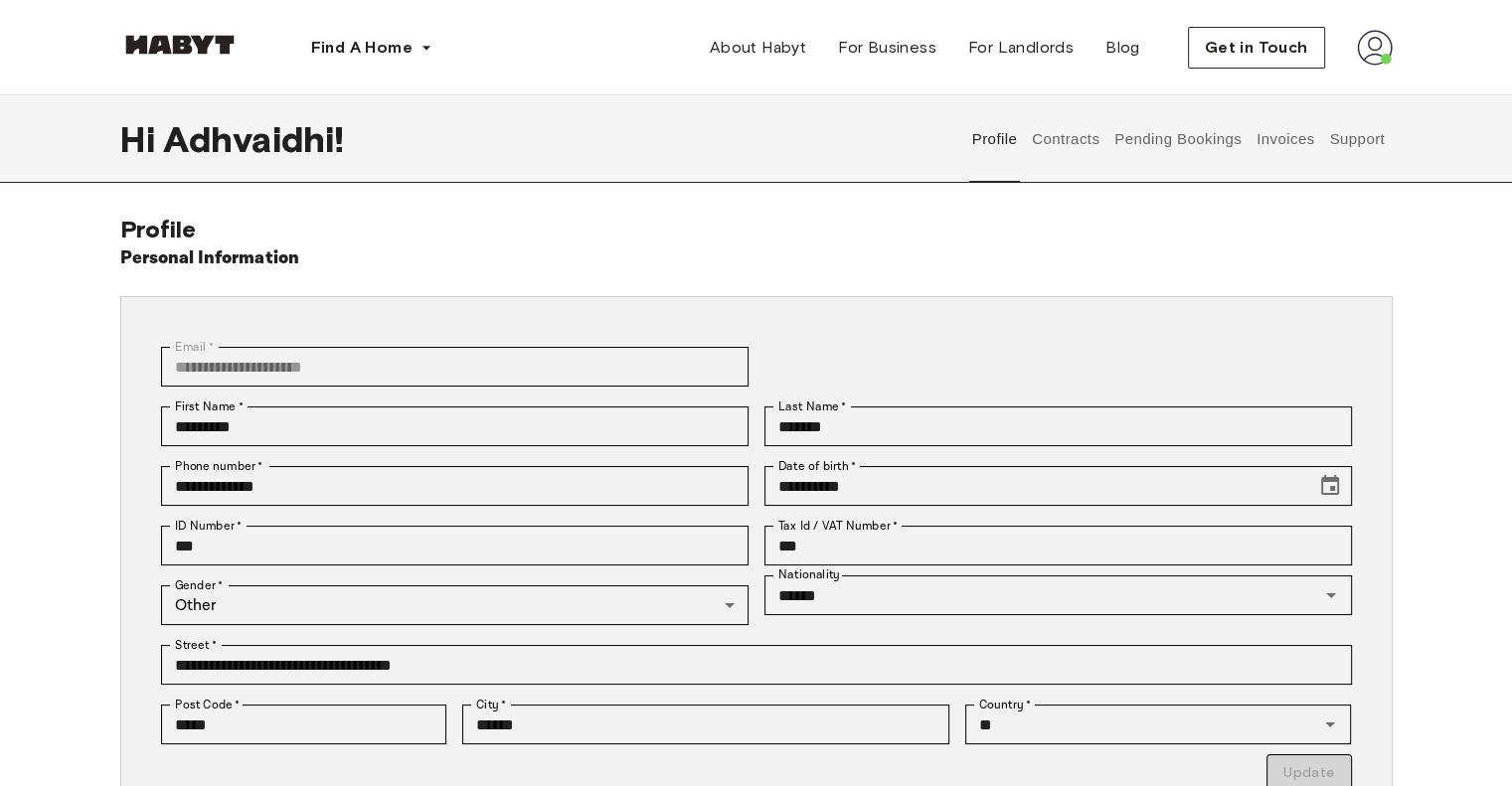 click on "Contracts" at bounding box center [1066, 139] 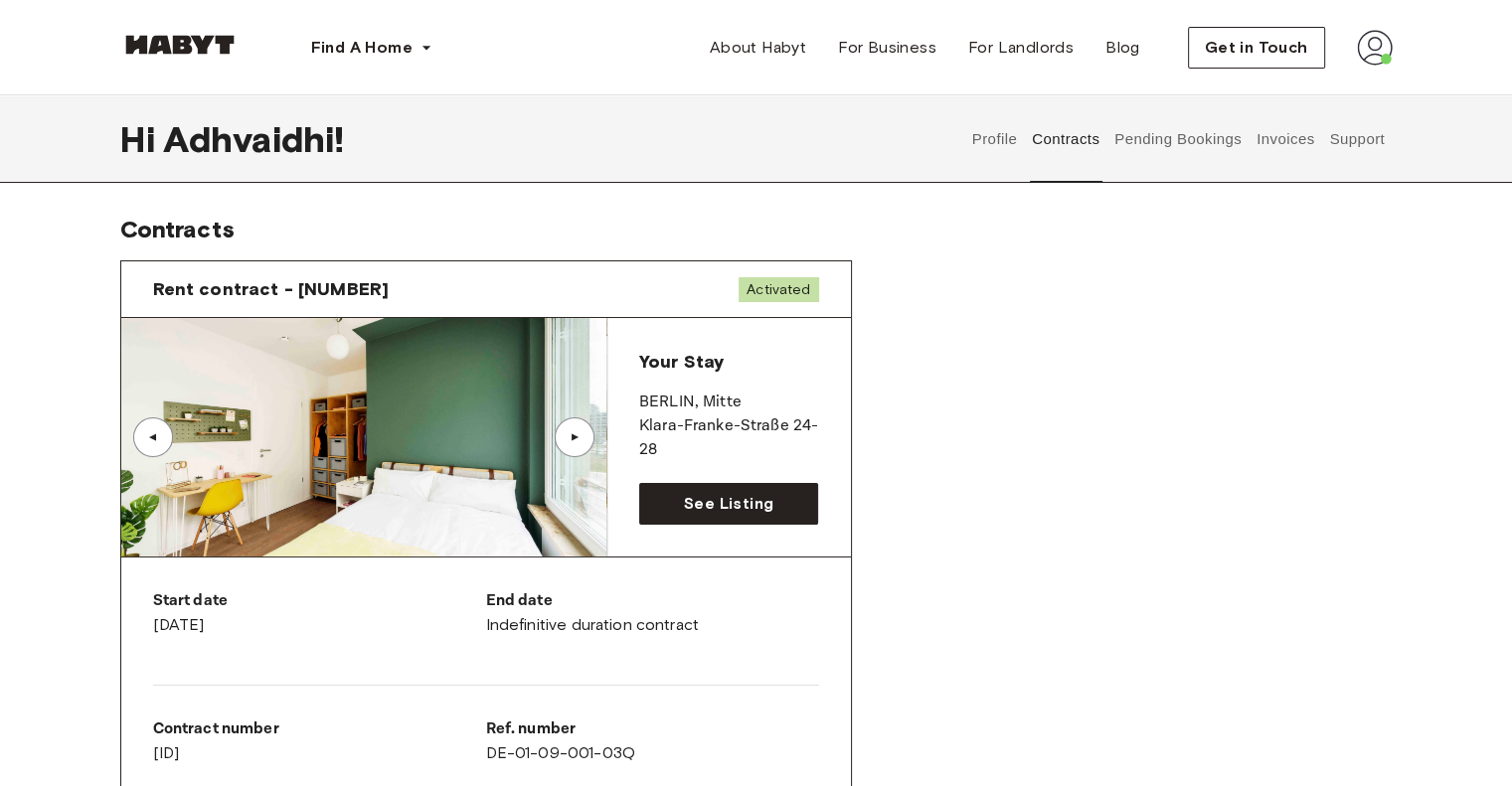 click on "▲" at bounding box center (575, 437) 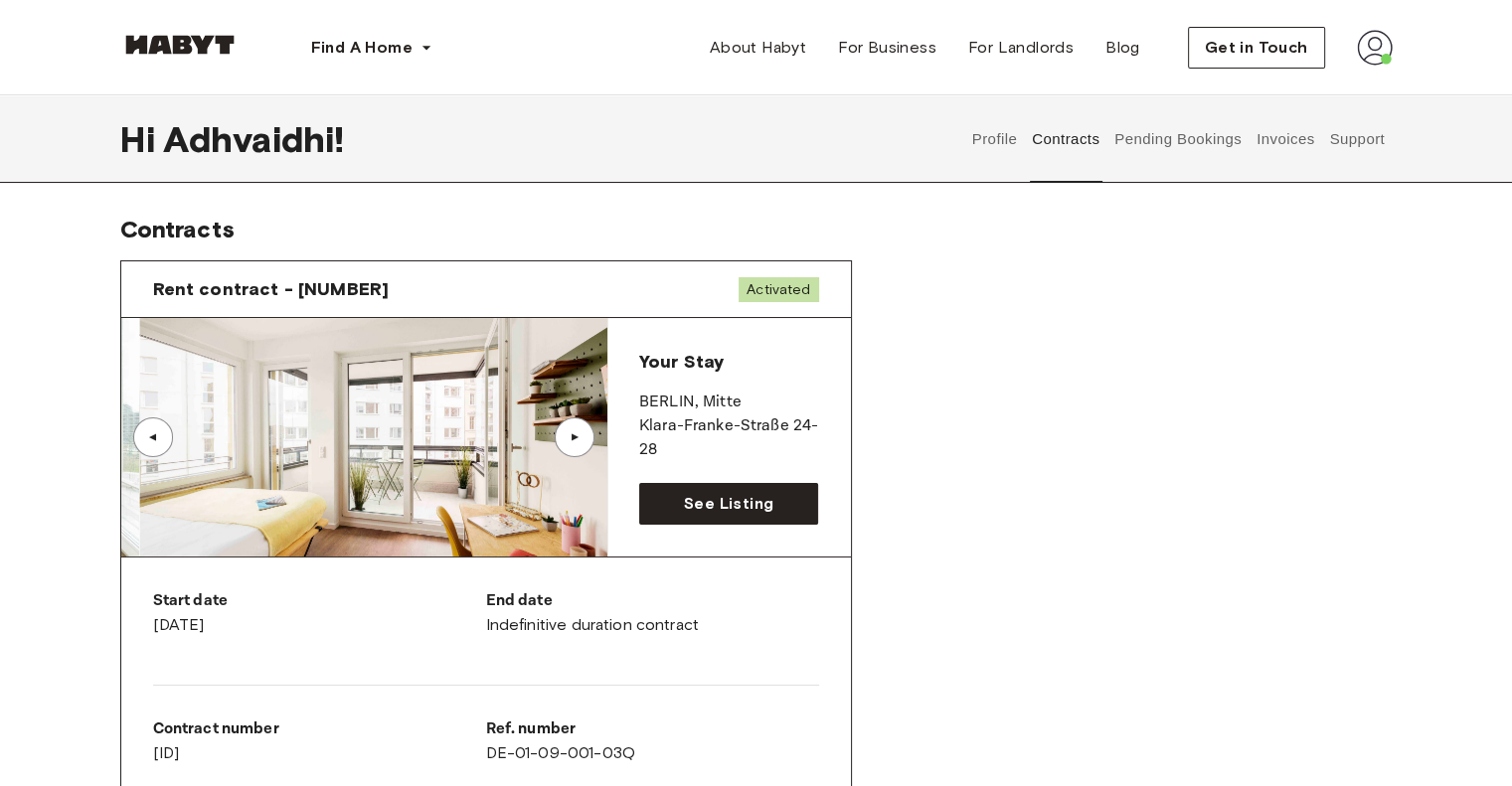 click on "▲" at bounding box center [575, 437] 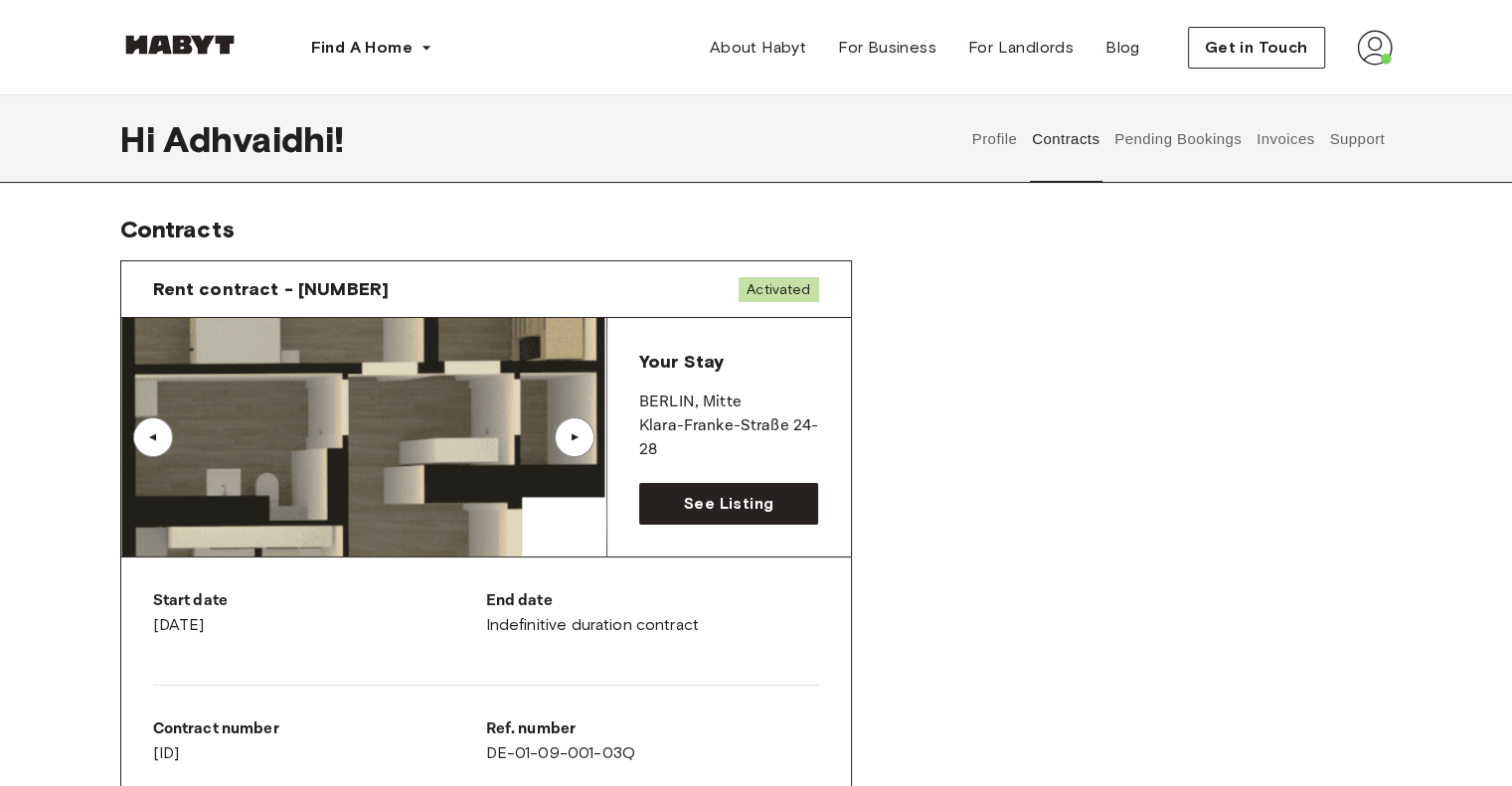 click on "▲" at bounding box center (153, 437) 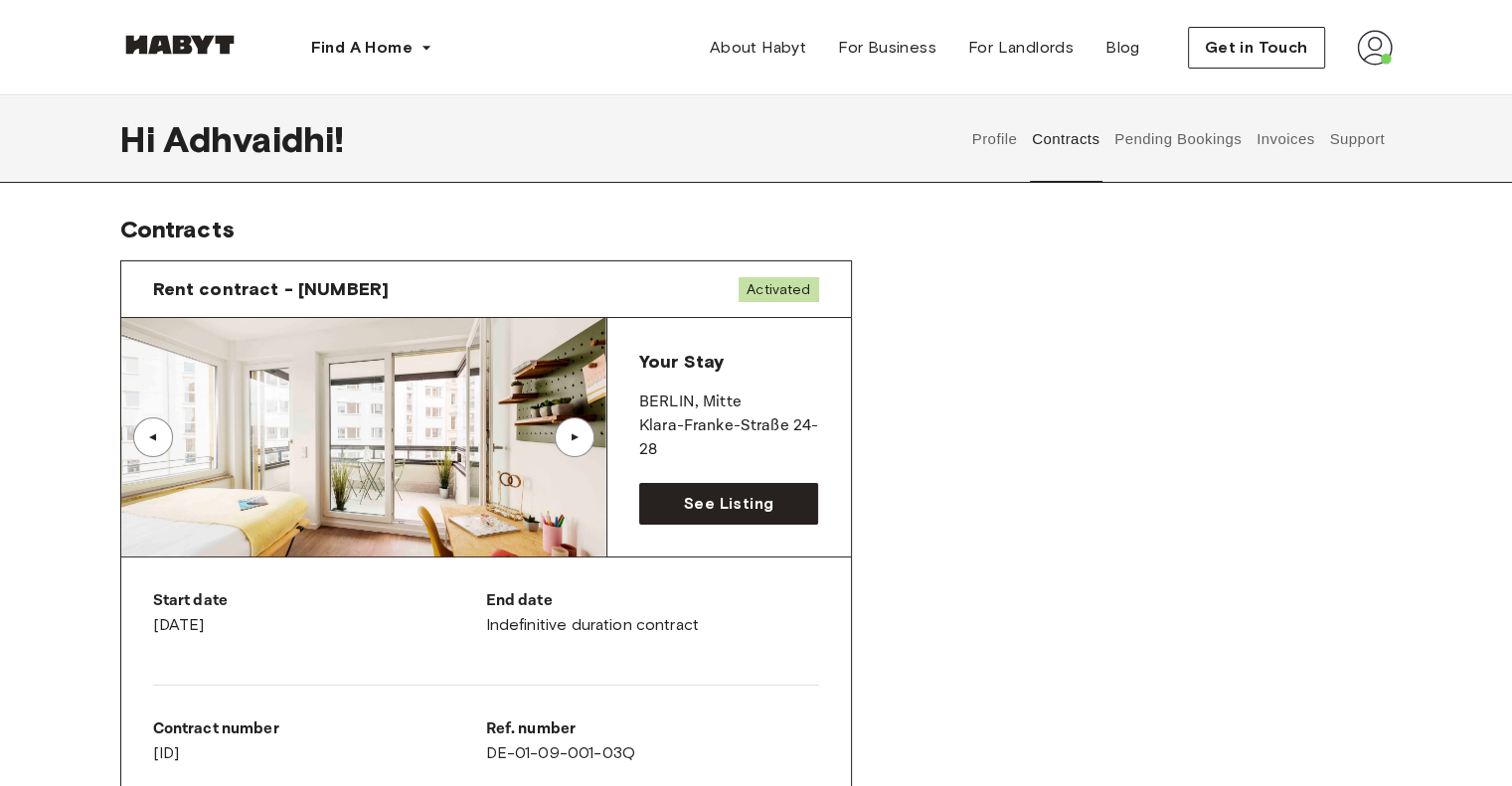 click at bounding box center (363, 437) 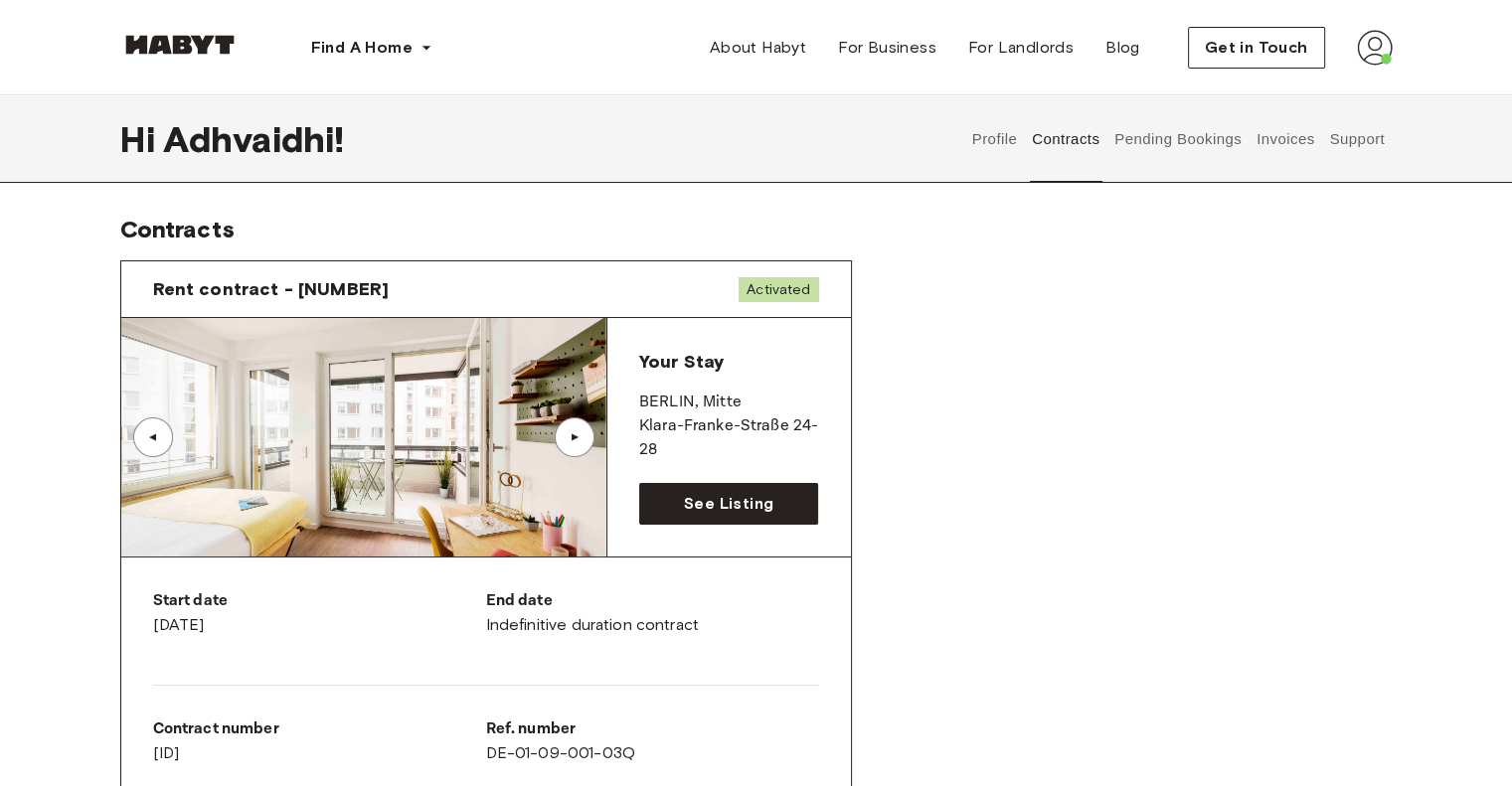 click on "▲" at bounding box center (575, 437) 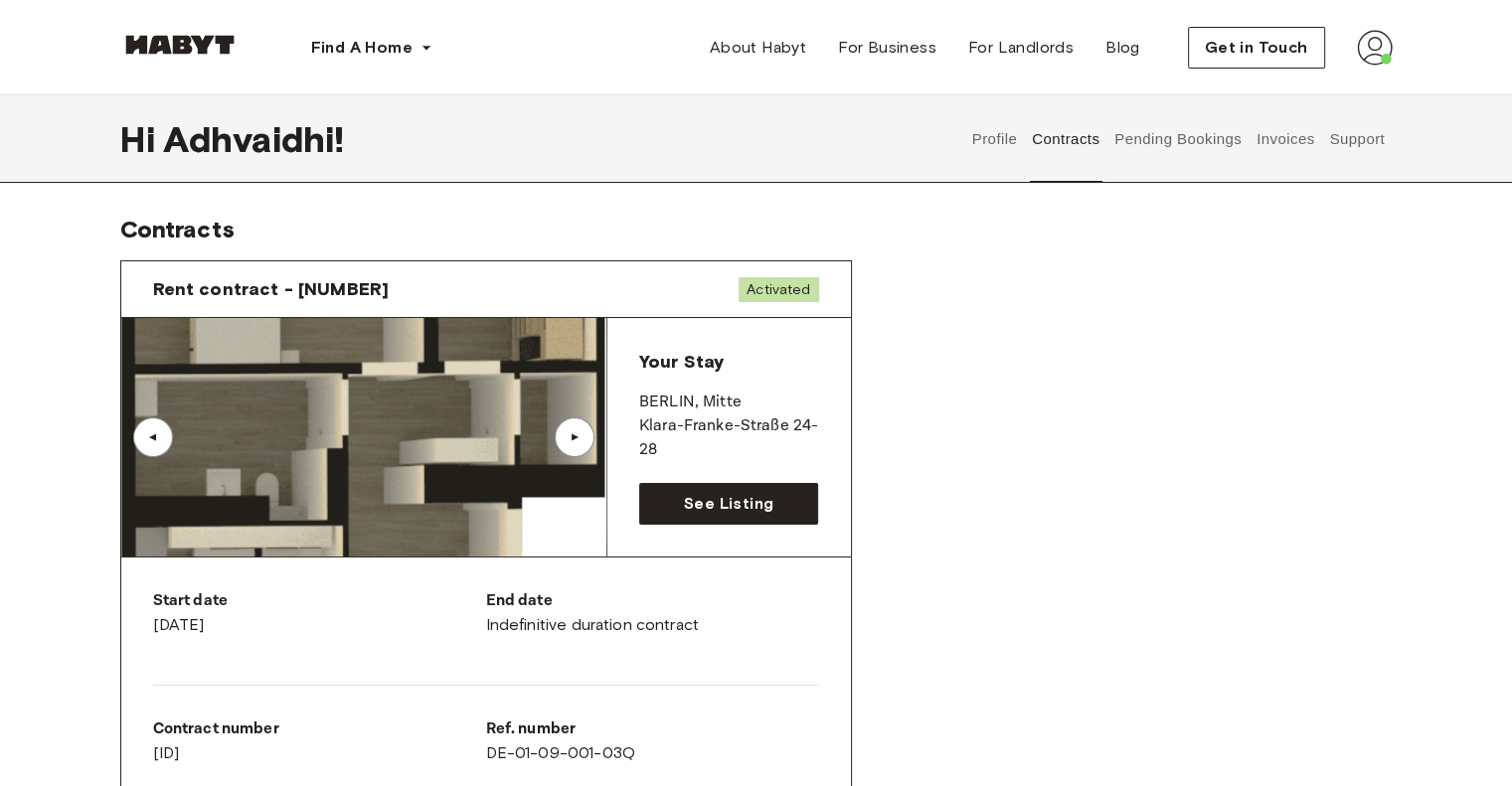click on "▲" at bounding box center (575, 437) 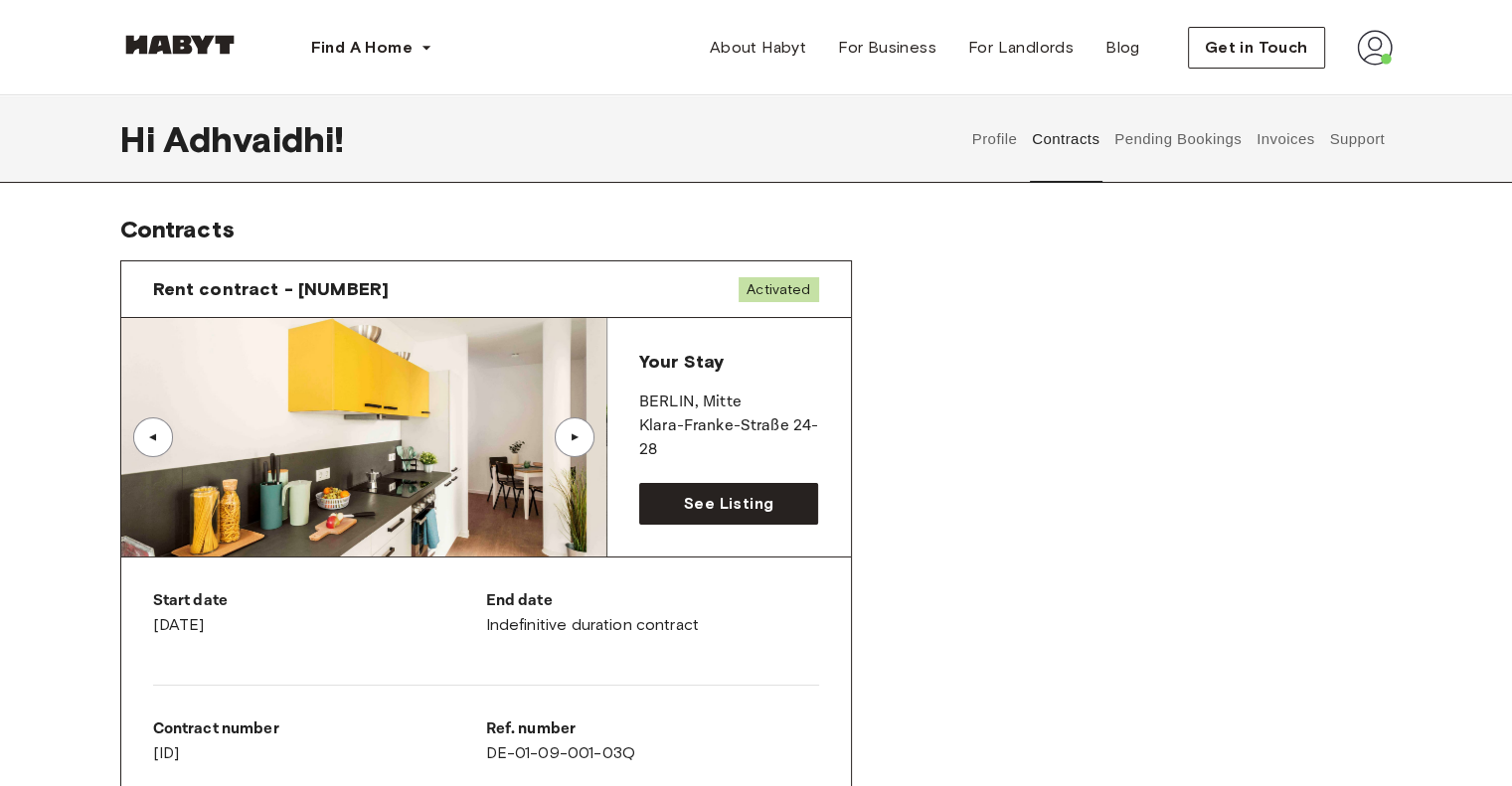 click on "▲" at bounding box center [575, 437] 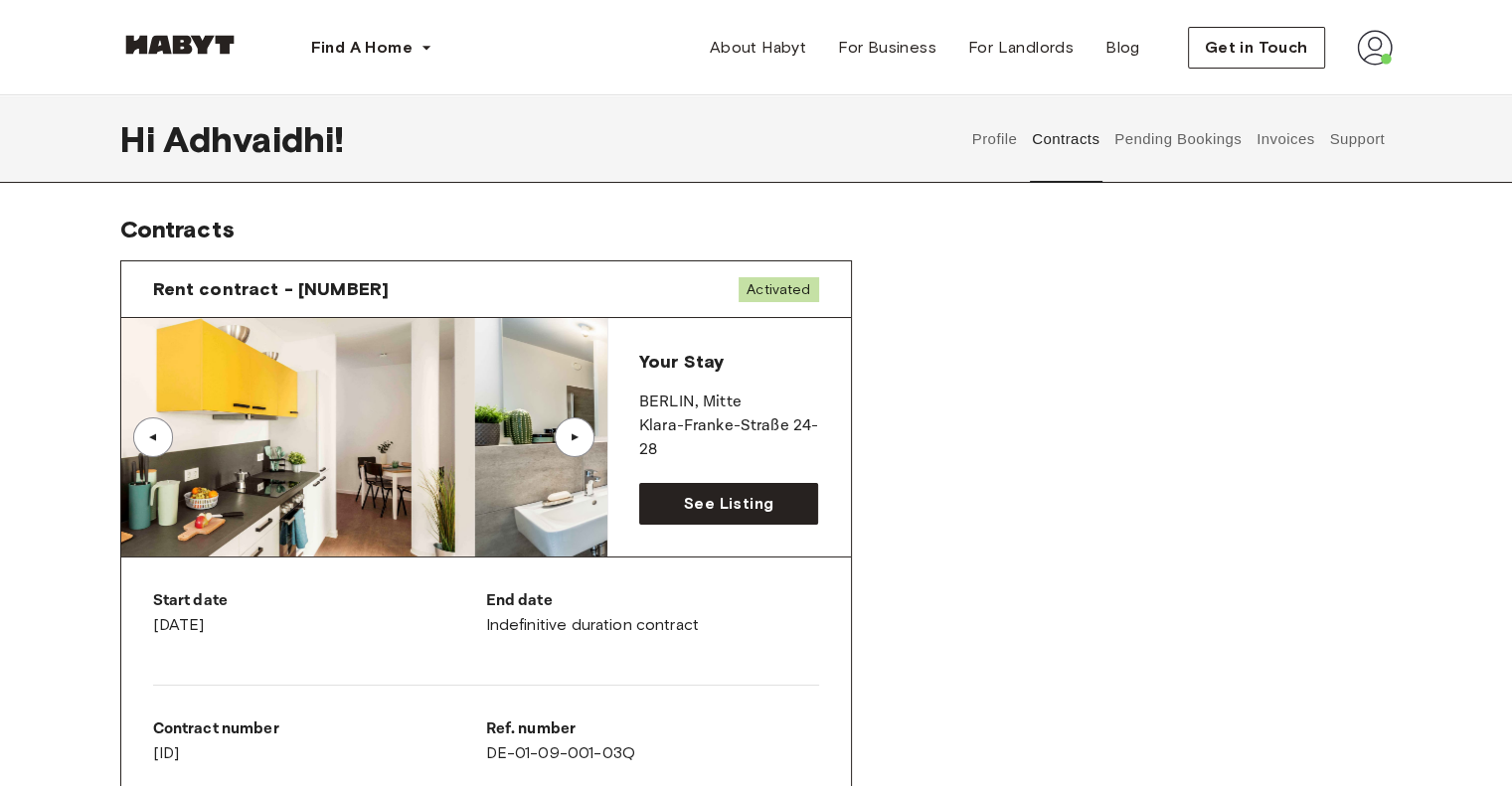 click on "▲" at bounding box center (575, 437) 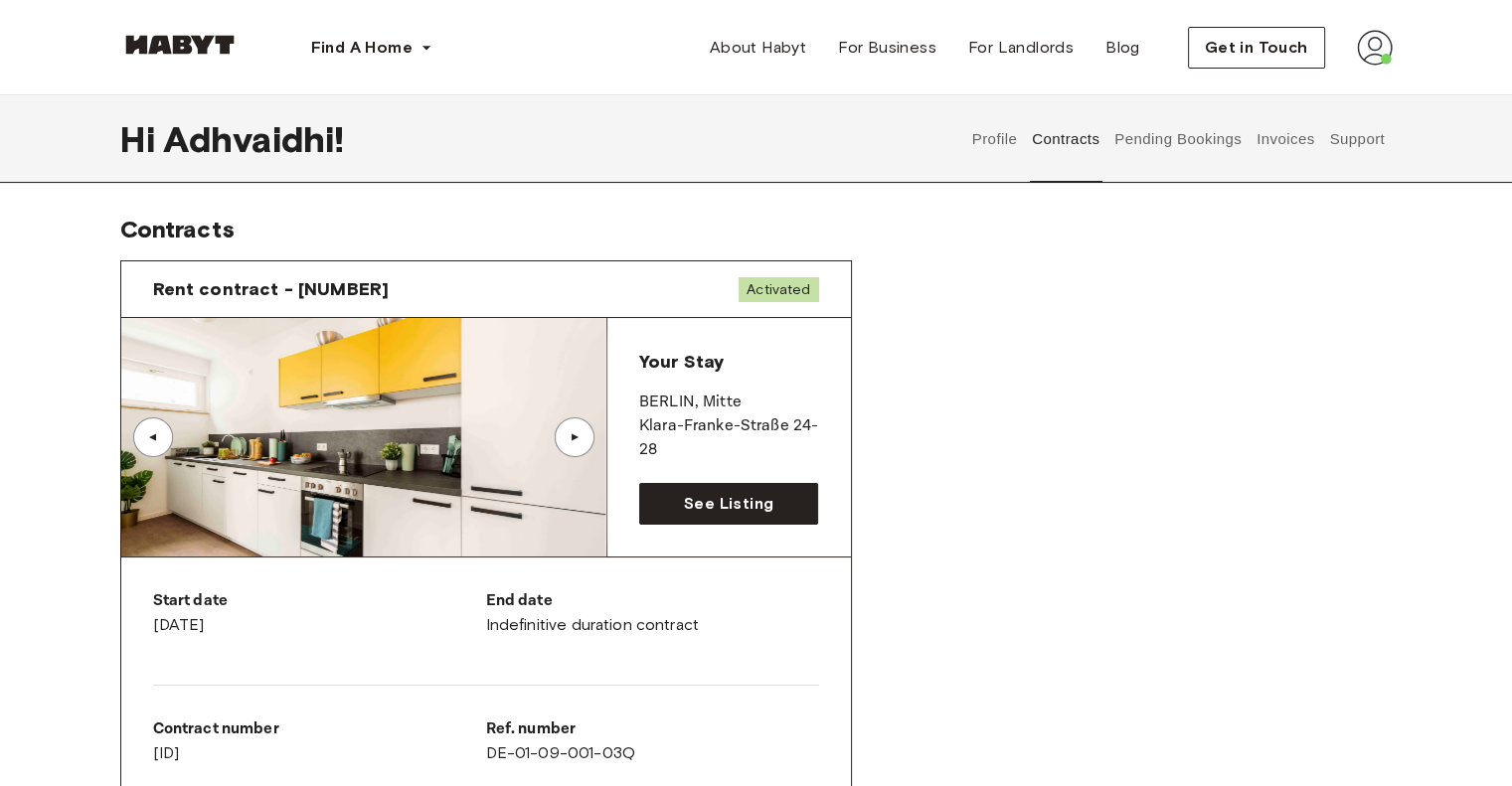 click on "▲" at bounding box center [575, 437] 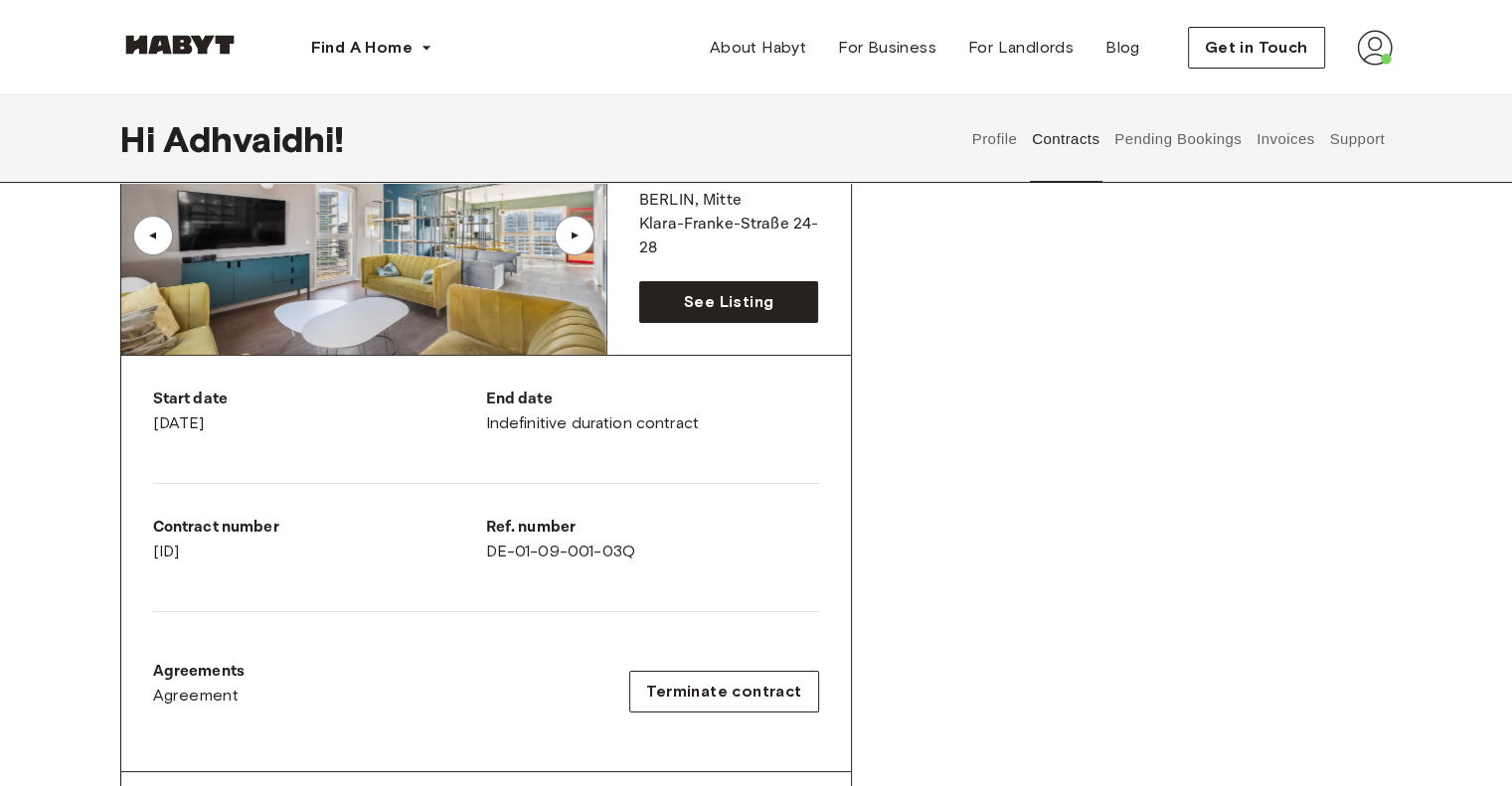 scroll, scrollTop: 0, scrollLeft: 0, axis: both 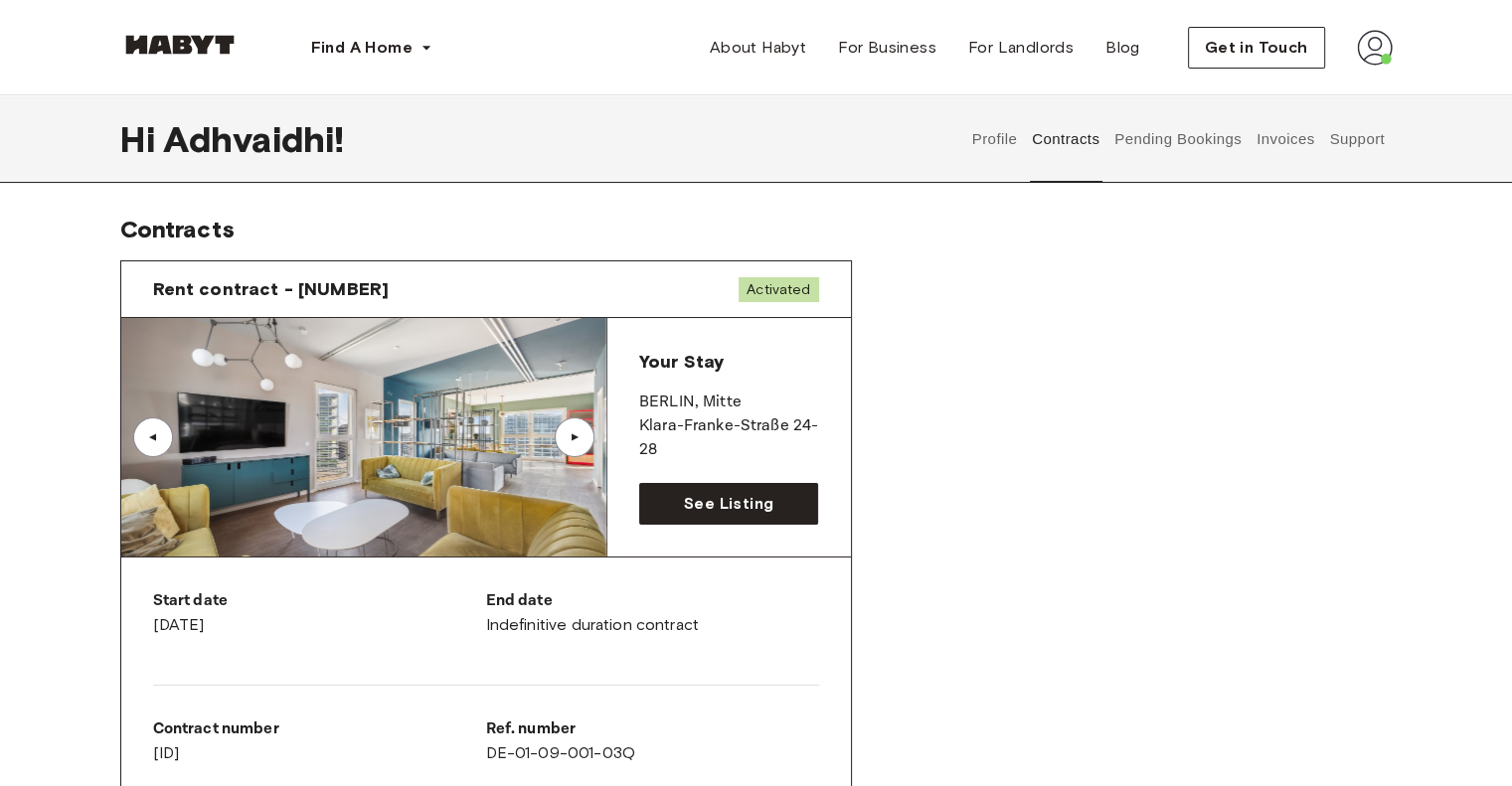 click on "Pending Bookings" at bounding box center (1178, 139) 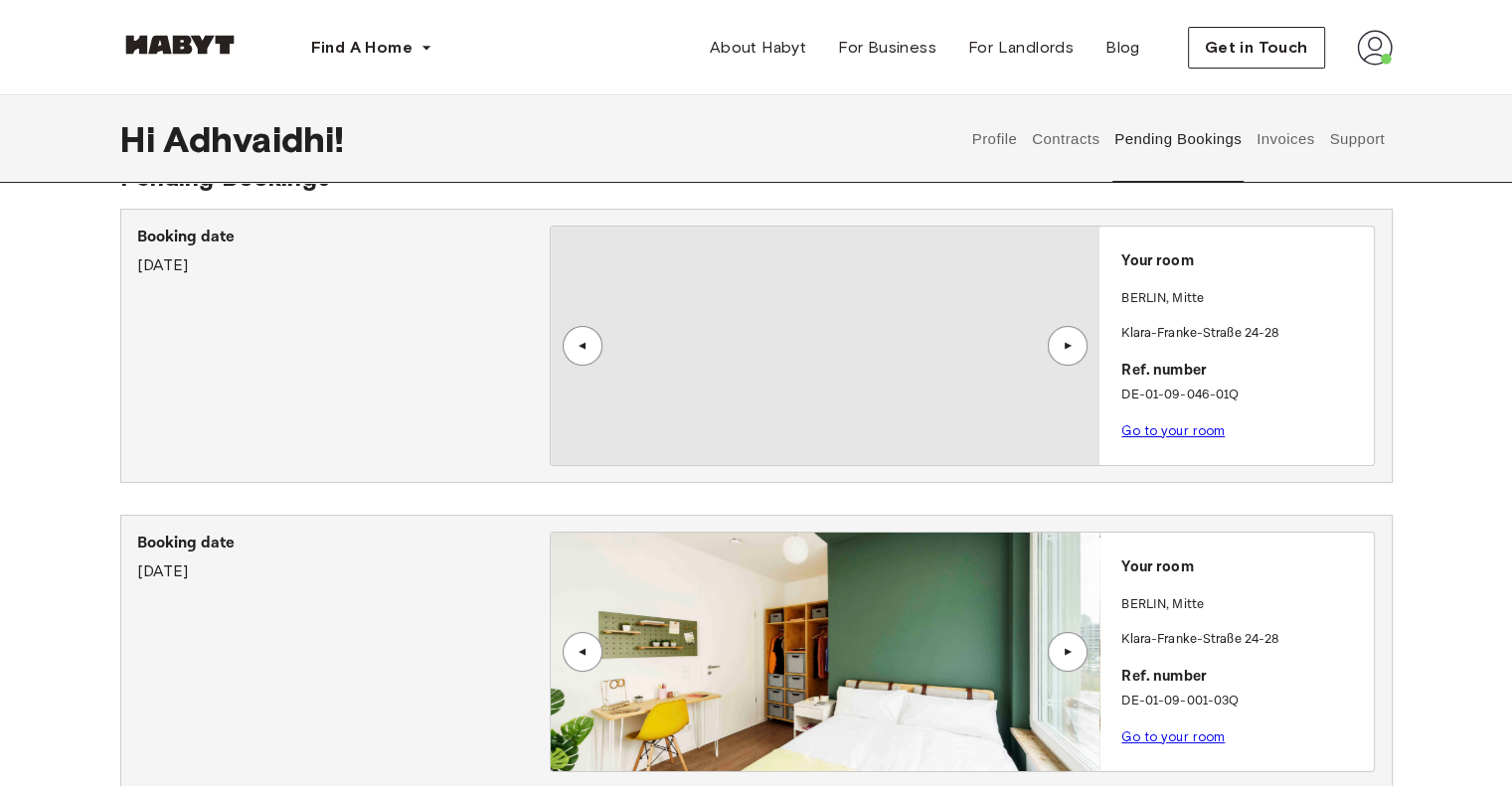 scroll, scrollTop: 0, scrollLeft: 0, axis: both 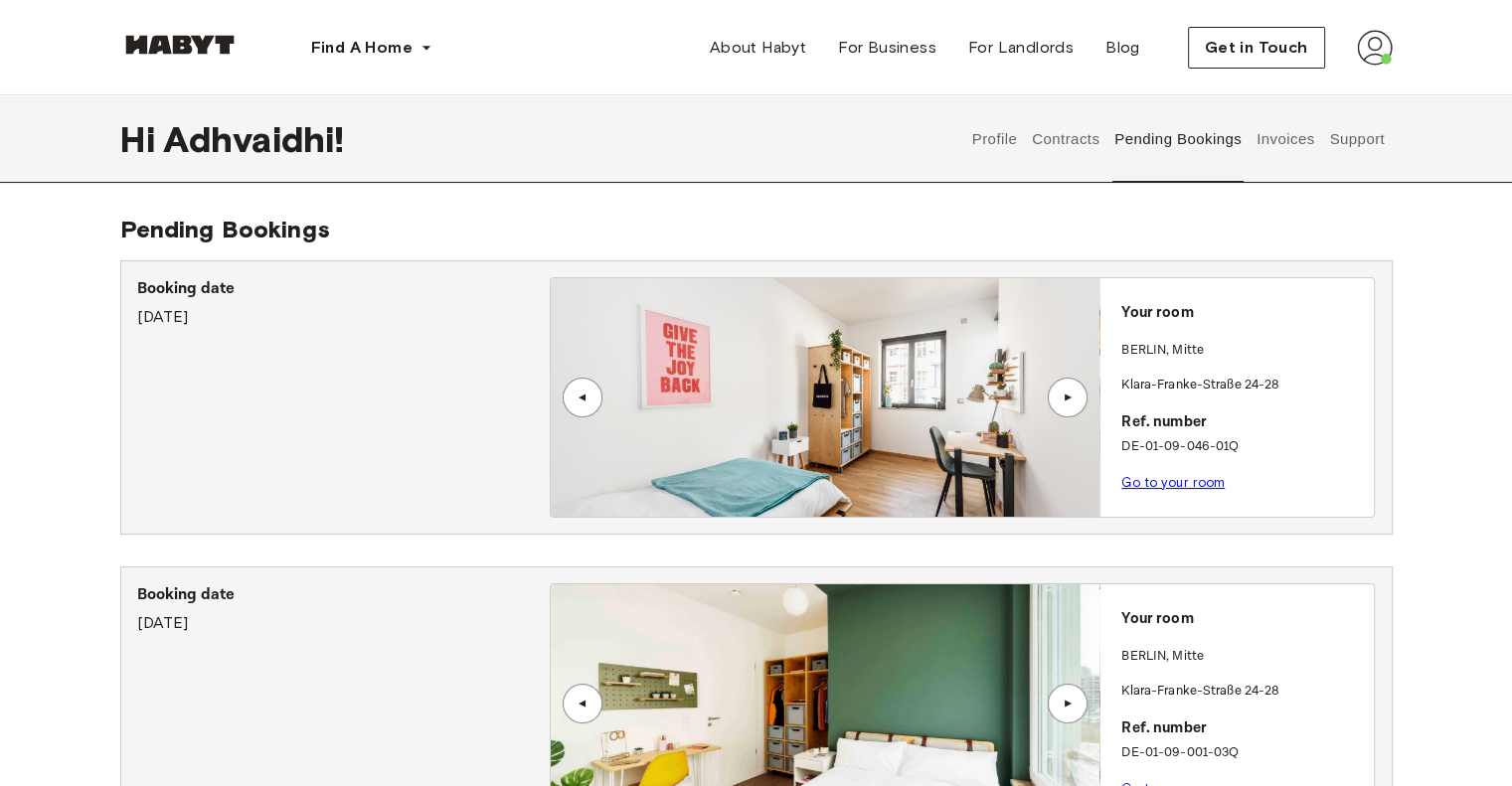 click on "Invoices" at bounding box center [1284, 139] 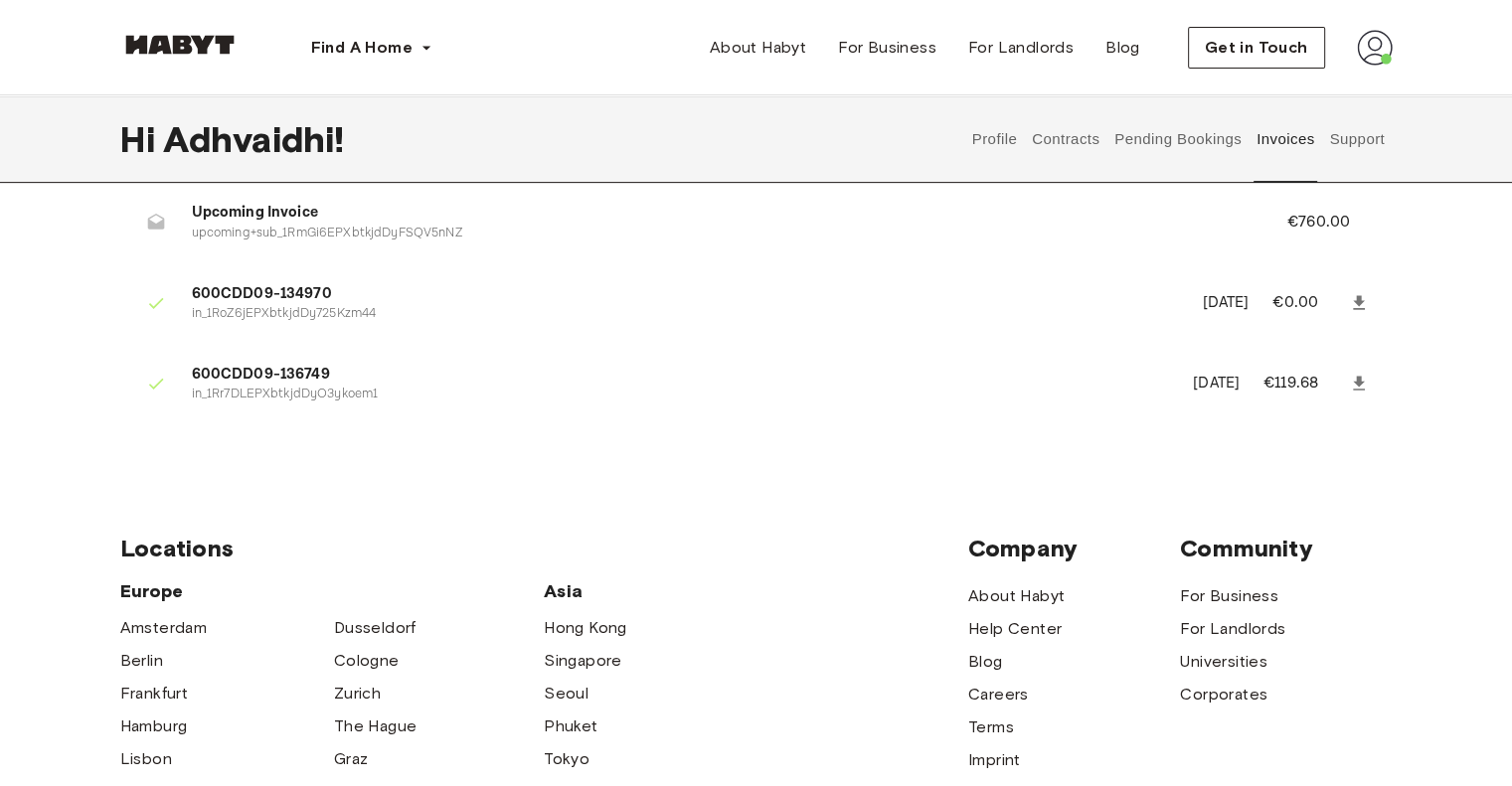 scroll, scrollTop: 597, scrollLeft: 0, axis: vertical 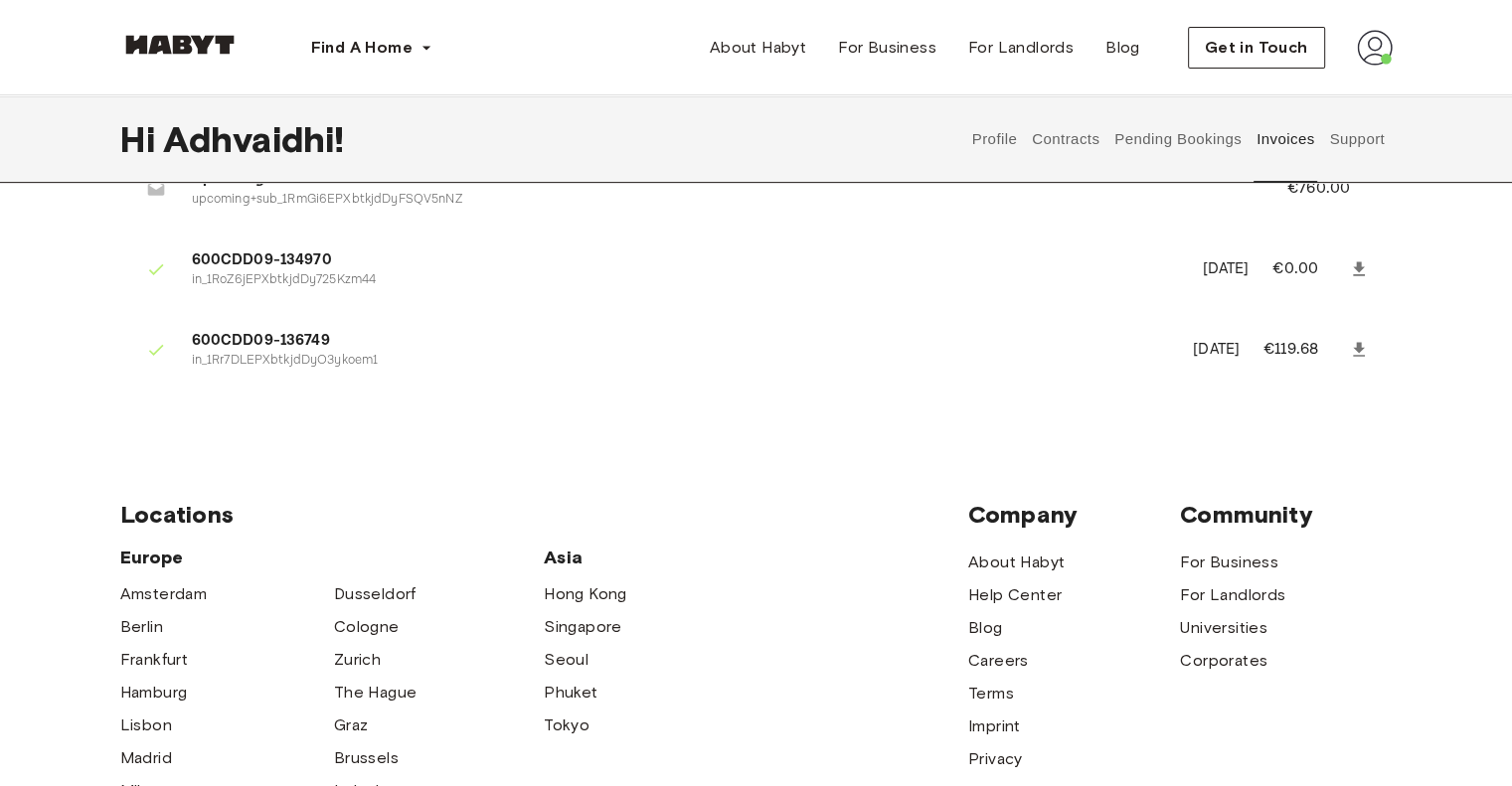 click on "Support" at bounding box center (1357, 139) 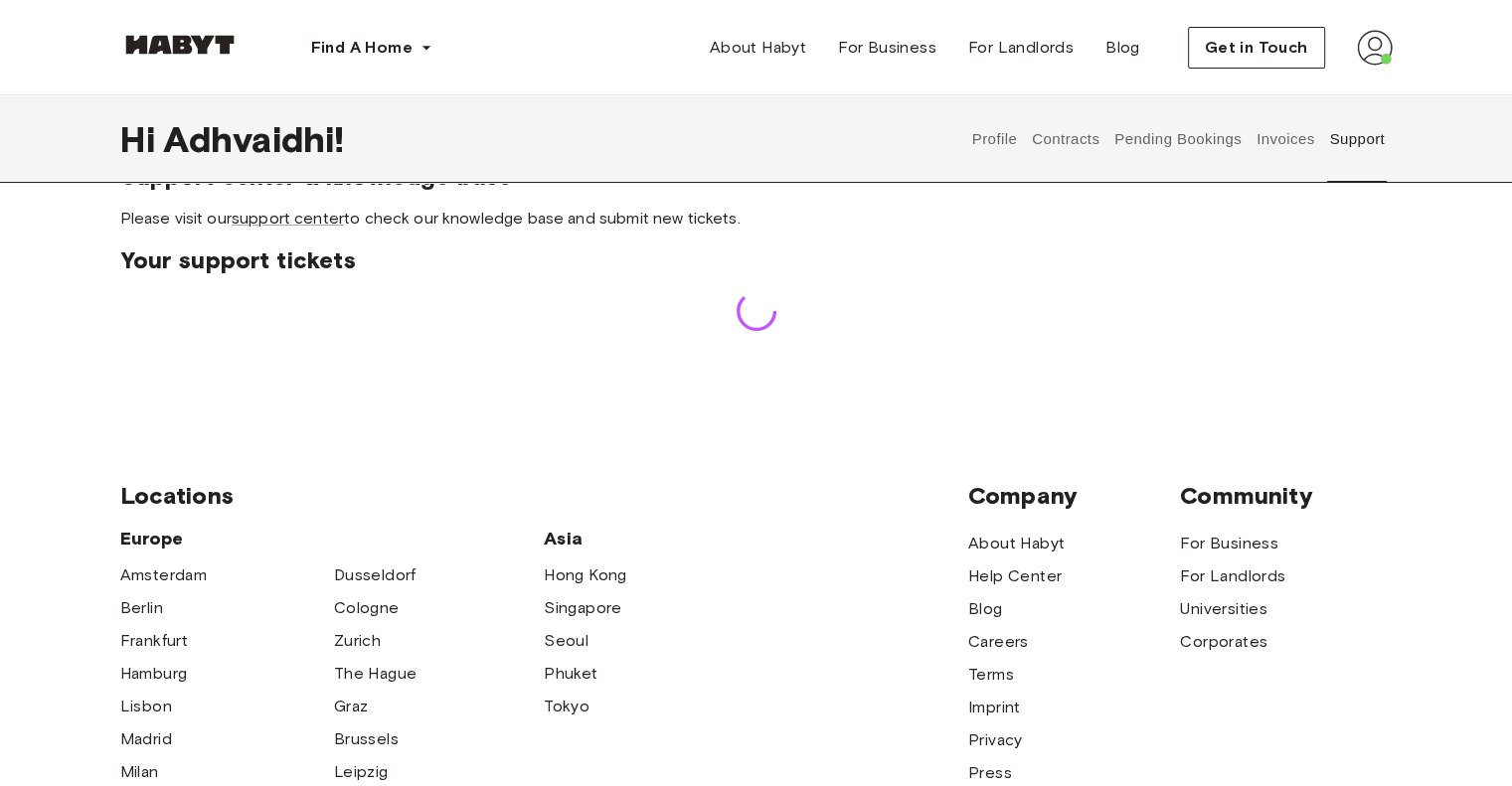 scroll, scrollTop: 0, scrollLeft: 0, axis: both 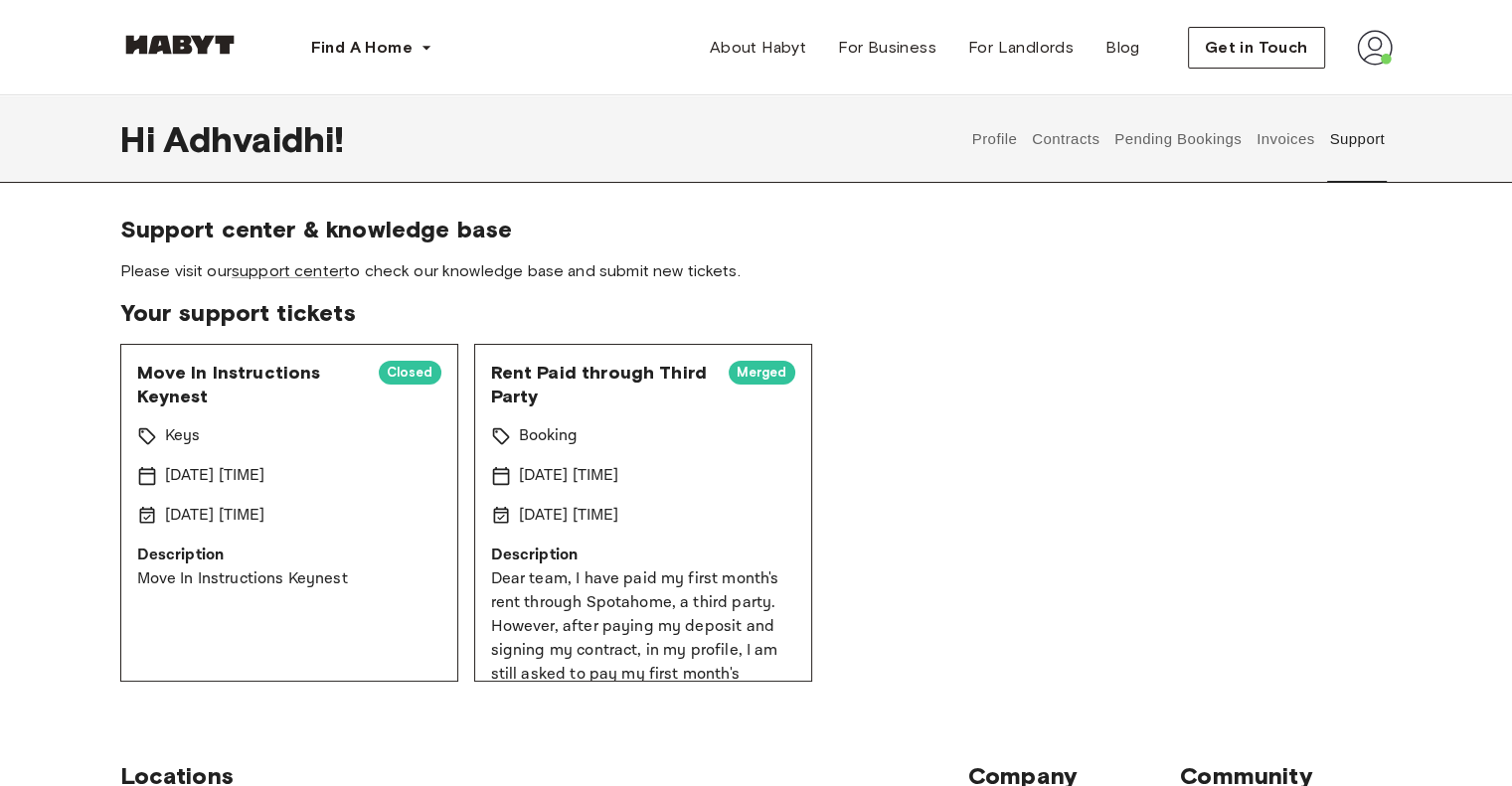 click on "Move In Instructions Keynest Closed Keys [DATE] [TIME]  [DATE] [TIME]  Description Move In Instructions Keynest Rent Paid through Third Party Merged Booking [DATE] [TIME]  [DATE] [TIME]  Description Dear team,
I have paid my first month's rent through Spotahome, a third party. However, after paying my deposit and signing my contract, in my profile, I am still asked to pay my first month's contract. Additionaly, I wrote to the support team requesting contact details of my flatmate as to prepare for my move in. I would be grateful if both of them are clarified. Thank you" at bounding box center (756, 513) 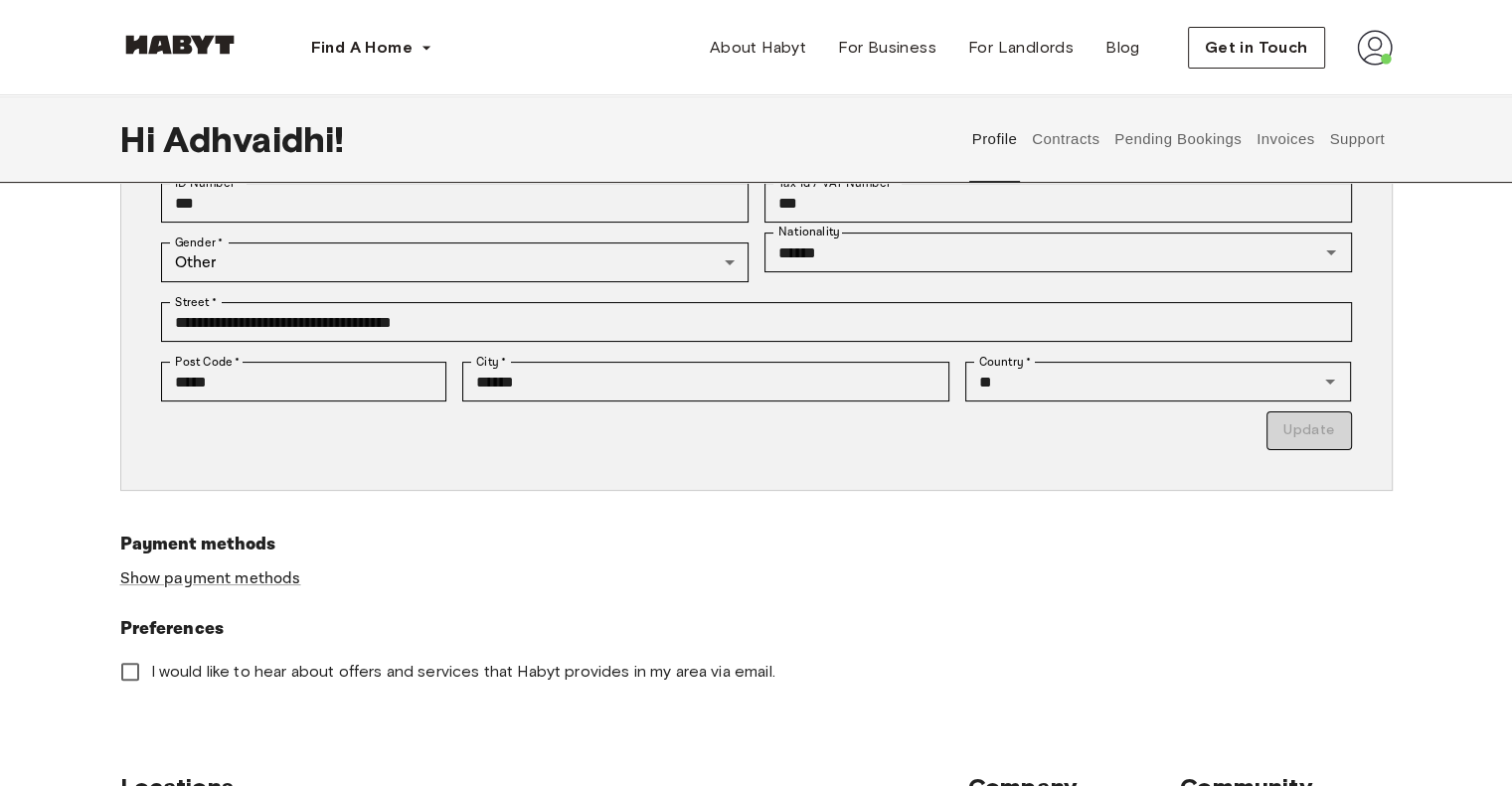 scroll, scrollTop: 0, scrollLeft: 0, axis: both 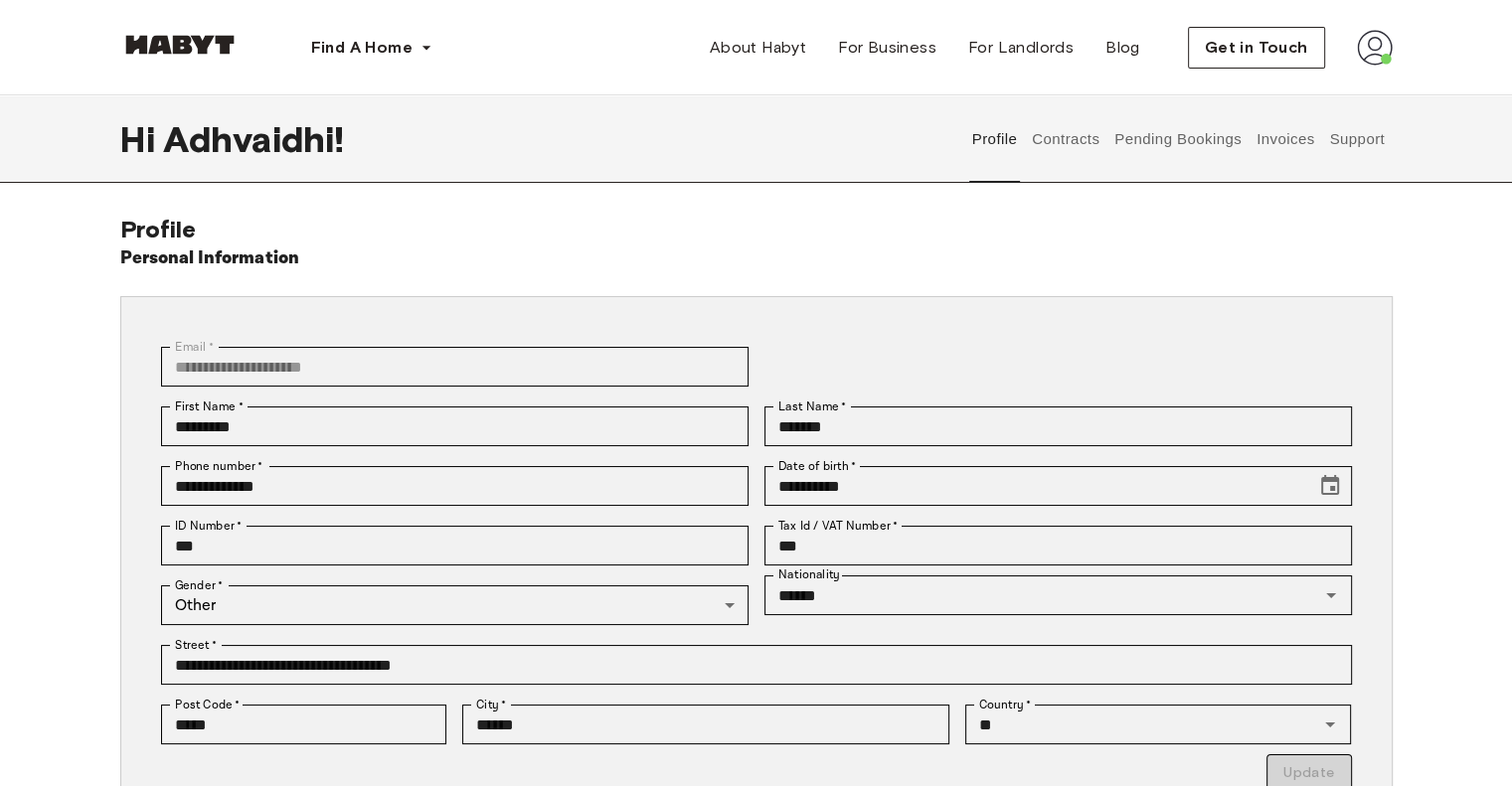 click at bounding box center (1375, 48) 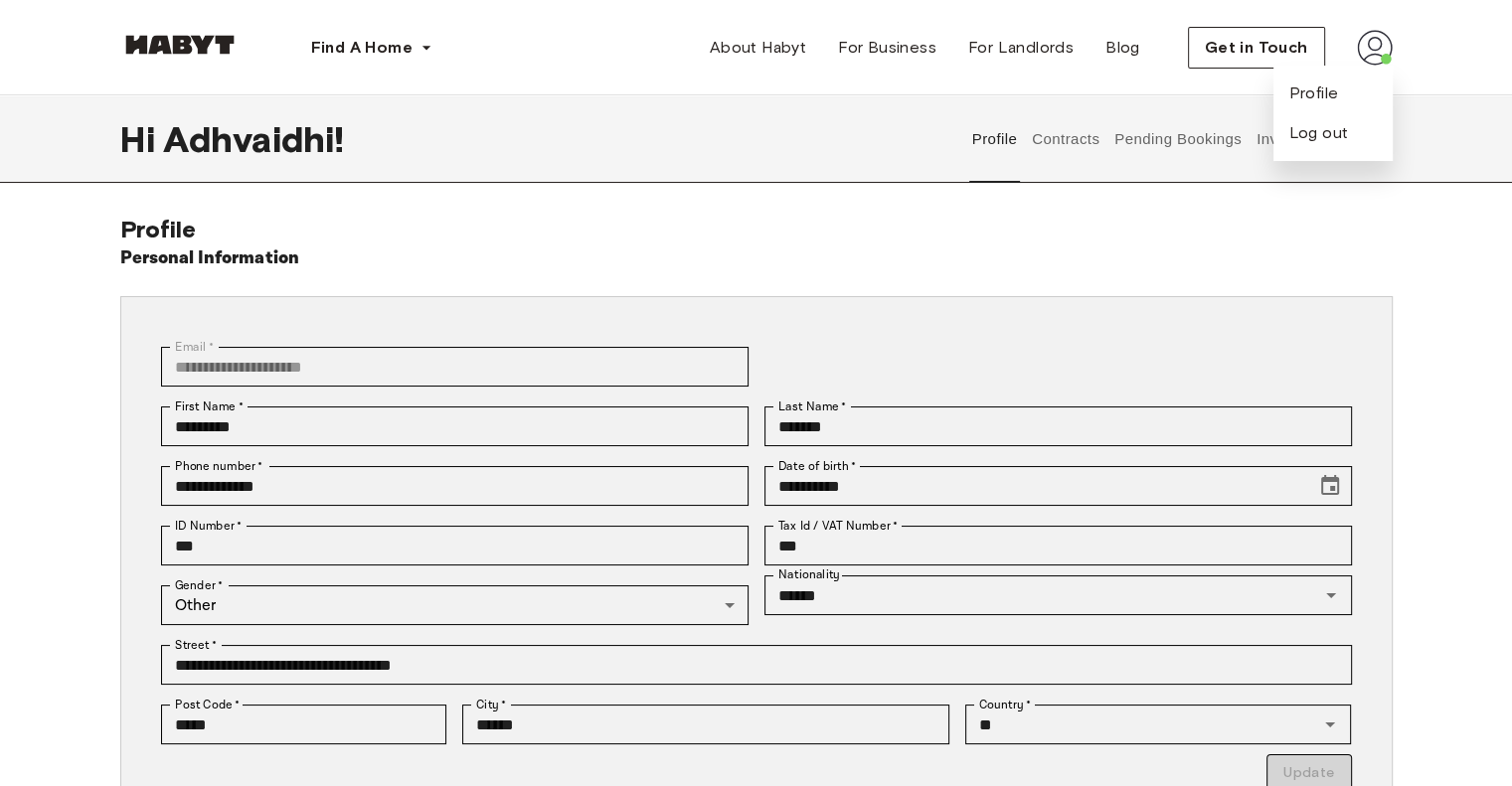 click on "**********" at bounding box center [756, 565] 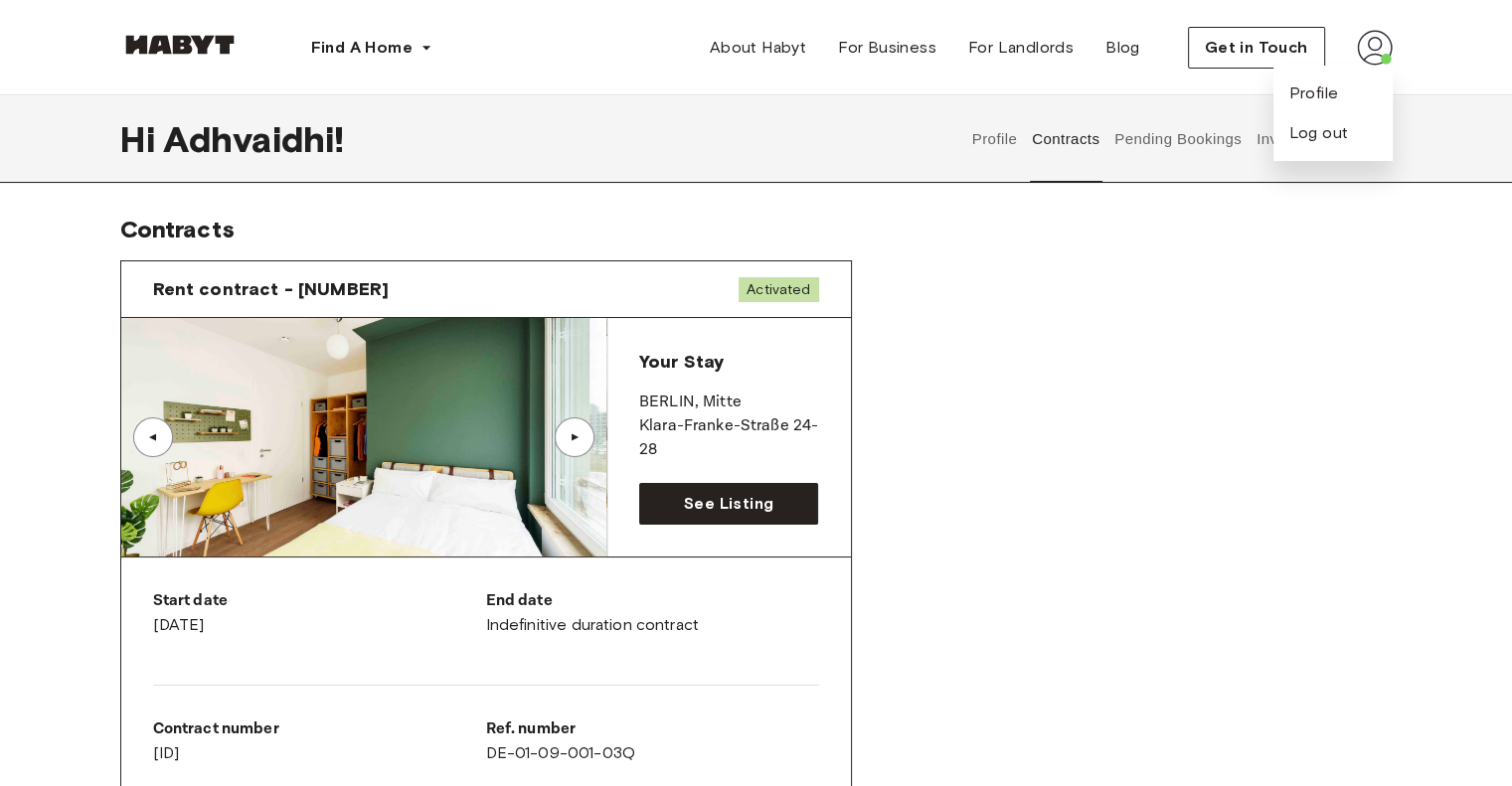 click on "Pending Bookings" at bounding box center (1178, 139) 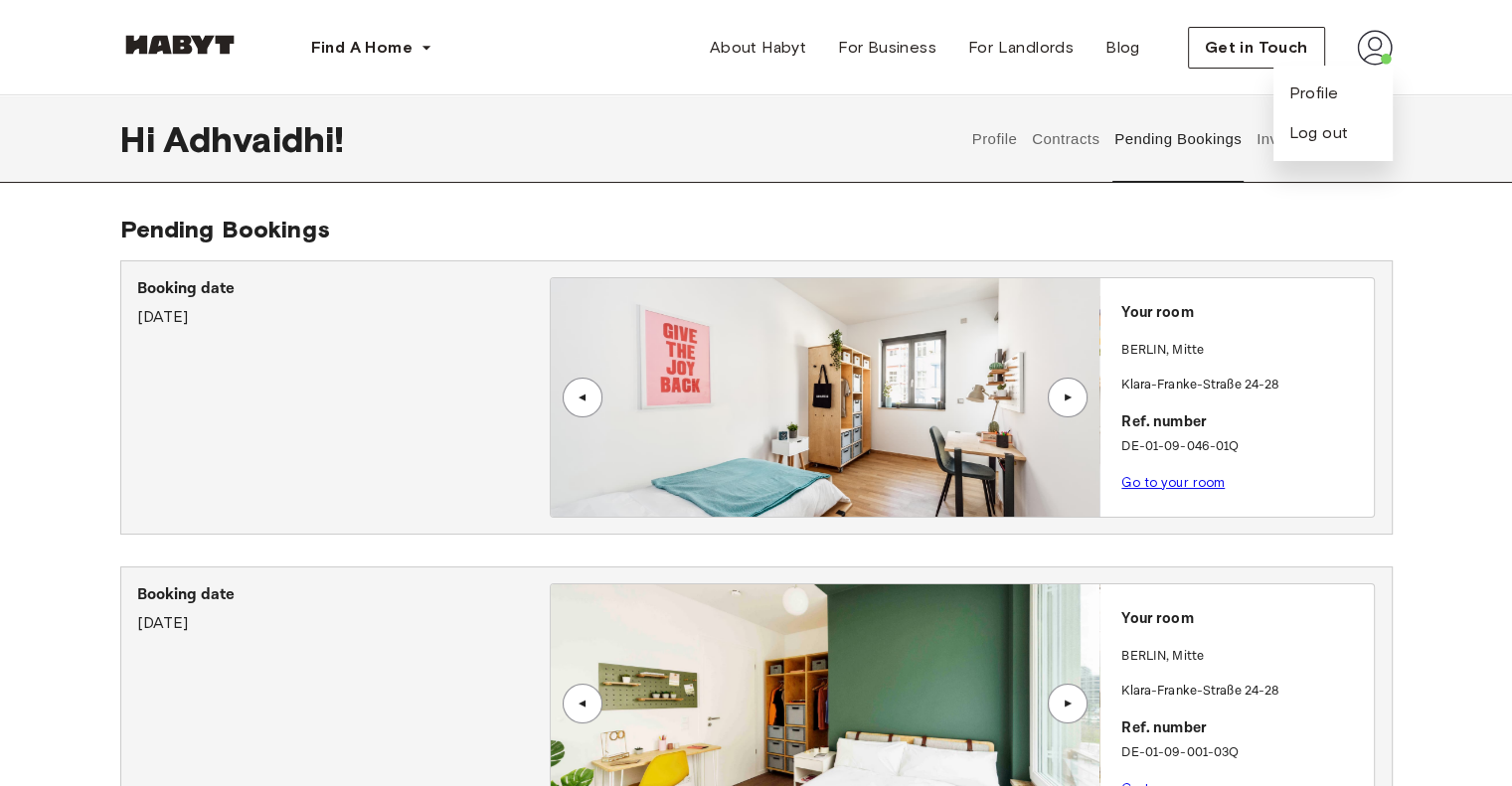 click on "Invoices" at bounding box center [1284, 139] 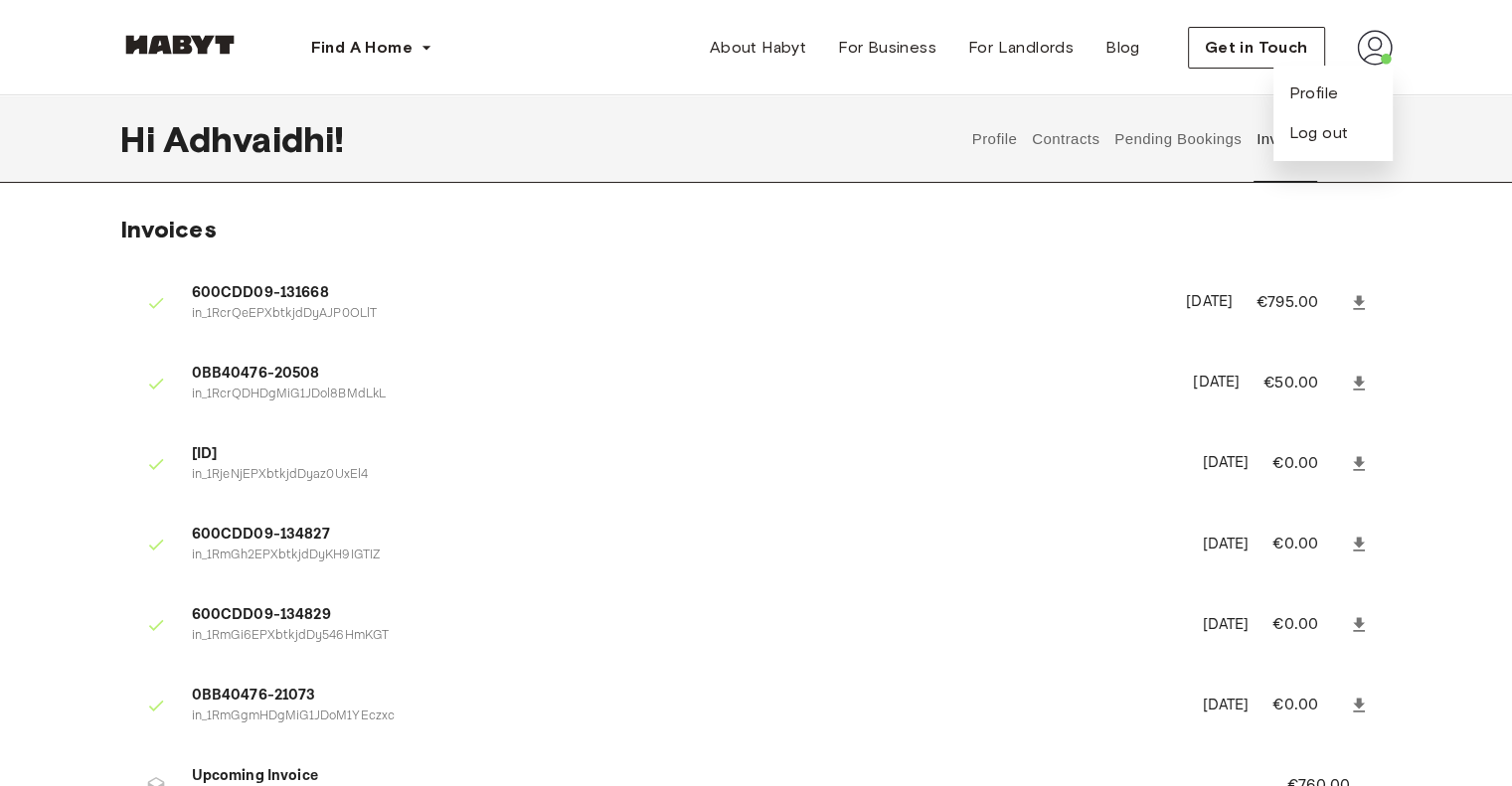 click on "Hi   [NAME] ! Profile Contracts Pending Bookings Invoices Support Invoices [ID] in_1RcrQeEPXbtkjdDyAJP0OLlT [DATE] €795.00 [ID] in_1RcrQDHDgMiG1JDol8BMdLkL [DATE] €50.00 [ID] in_1RjeNjEPXbtkjdDyaz0UxEl4 [DATE] €0.00 [ID] in_1RmGh2EPXbtkjdDyKH9IGTIZ [DATE] €0.00 [ID] in_1RmGi6EPXbtkjdDy546HmKGT [DATE] €0.00 [ID] in_1RmGgmHDgMiG1JDoM1YEczxc [DATE] €0.00 Upcoming Invoice upcoming+sub_1RmGi6EPXbtkjdDyFSQV5nNZ €760.00 [ID] in_1RoZ6jEPXbtkjdDy725Kzm44 [DATE] €0.00 [ID] in_1Rr7DLEPXbtkjdDyO3ykoem1 [DATE] €119.68" at bounding box center [756, 556] 